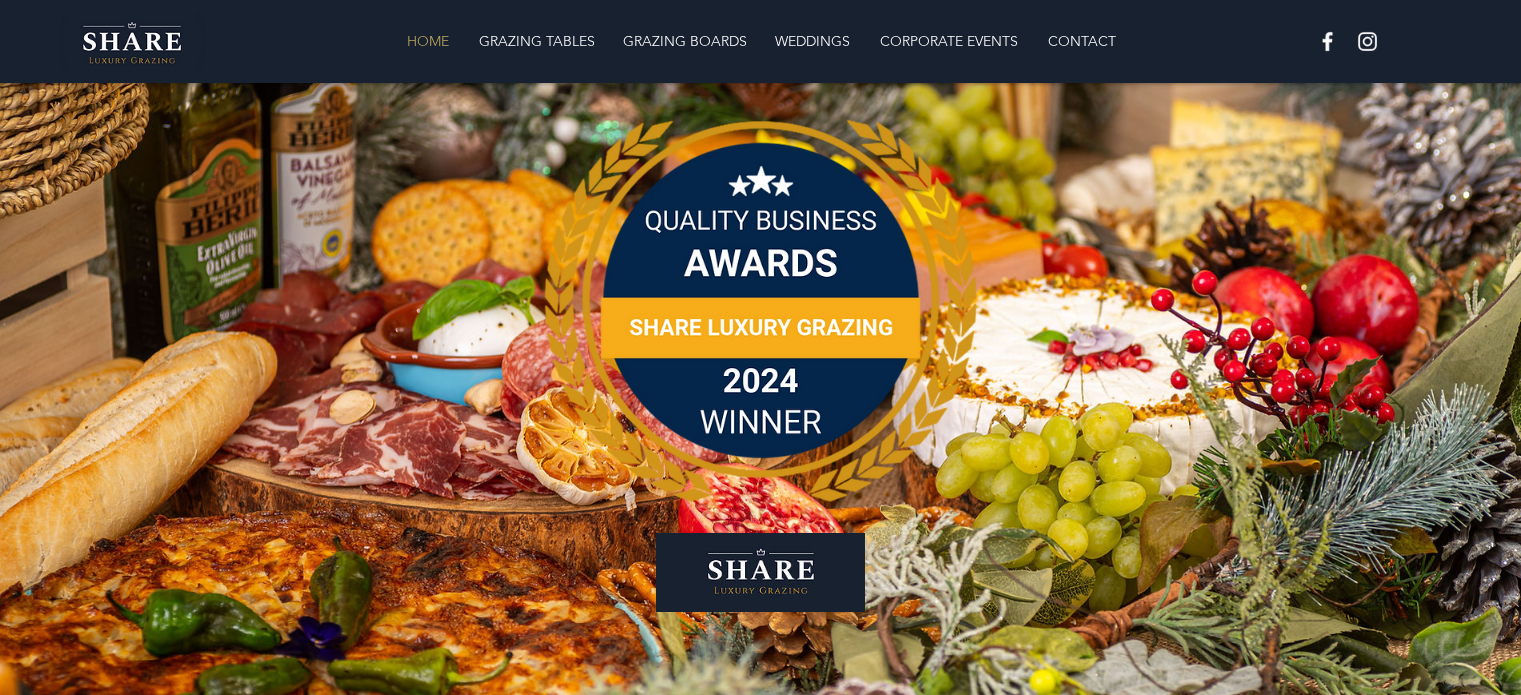 scroll, scrollTop: 0, scrollLeft: 0, axis: both 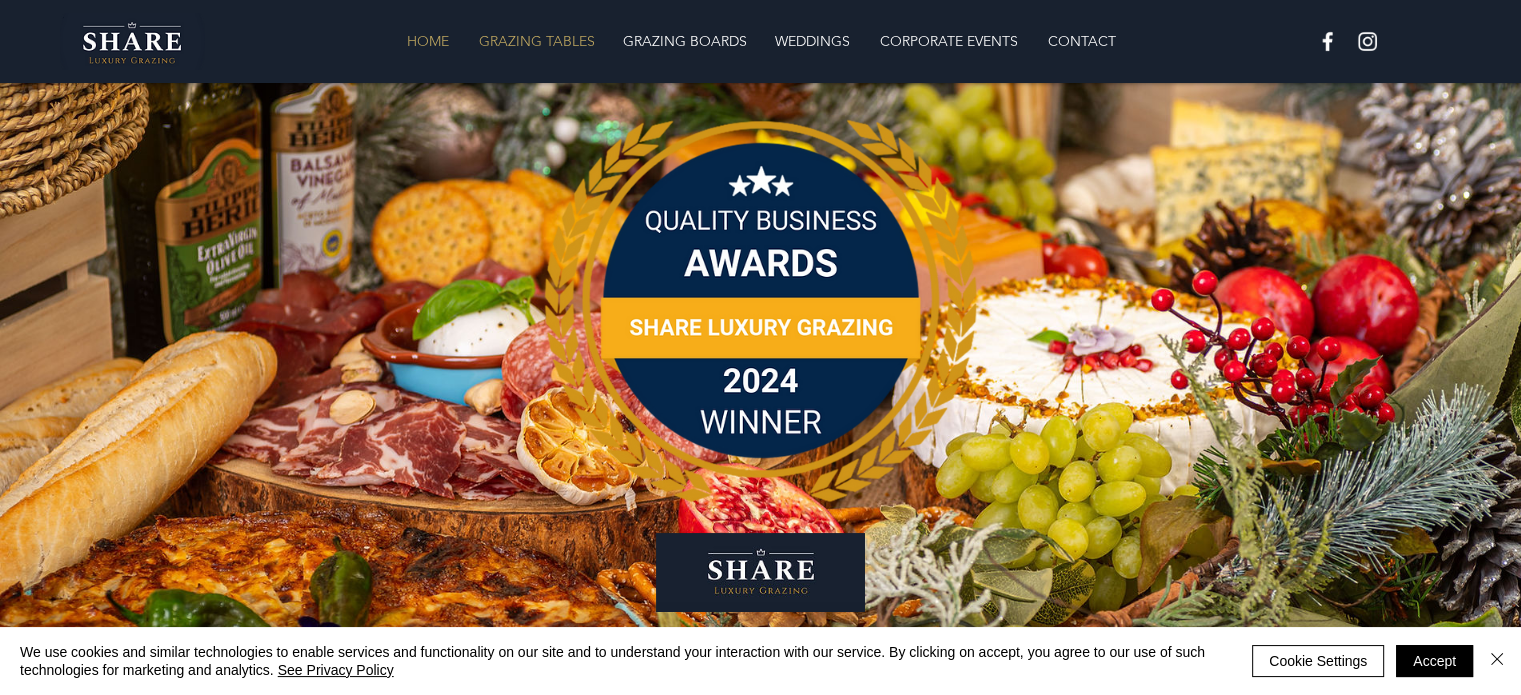 click on "GRAZING TABLES" at bounding box center [537, 41] 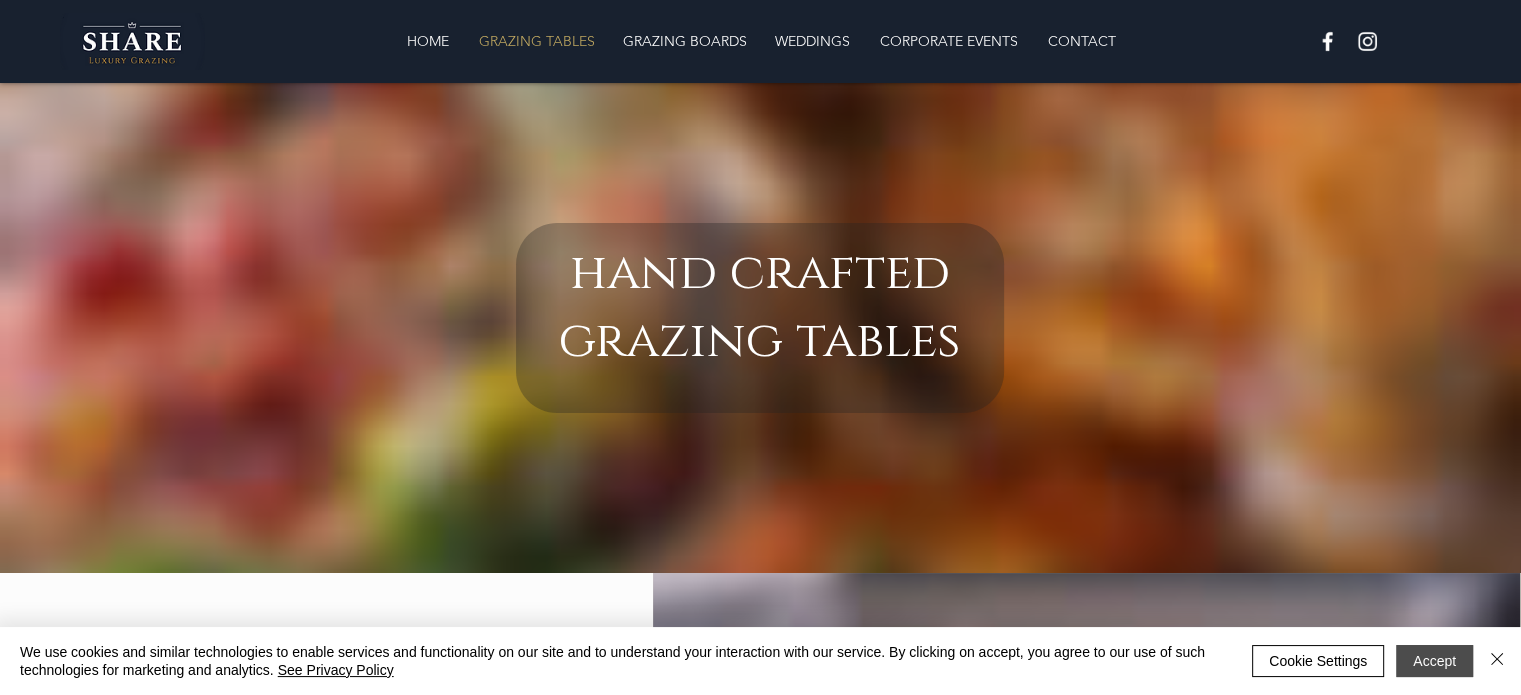 click on "Accept" at bounding box center (1434, 661) 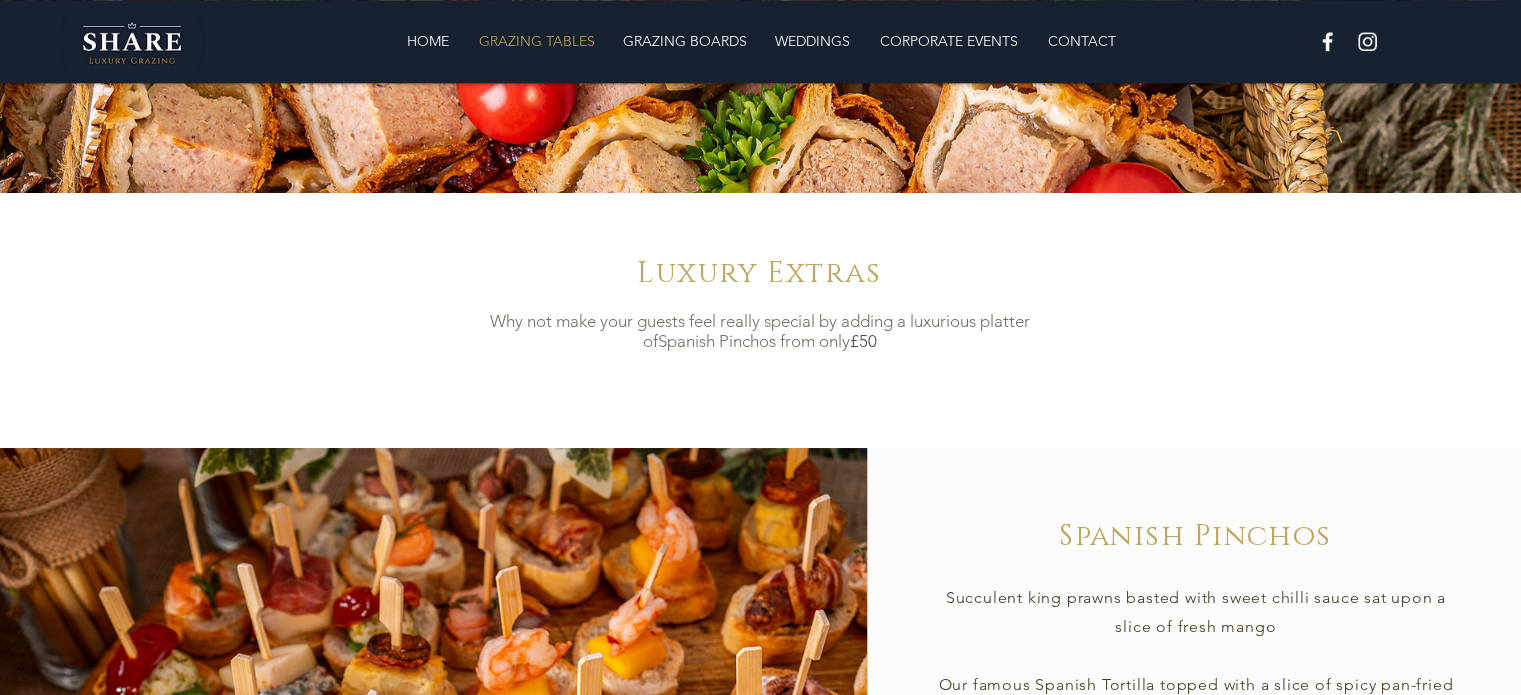scroll, scrollTop: 2400, scrollLeft: 0, axis: vertical 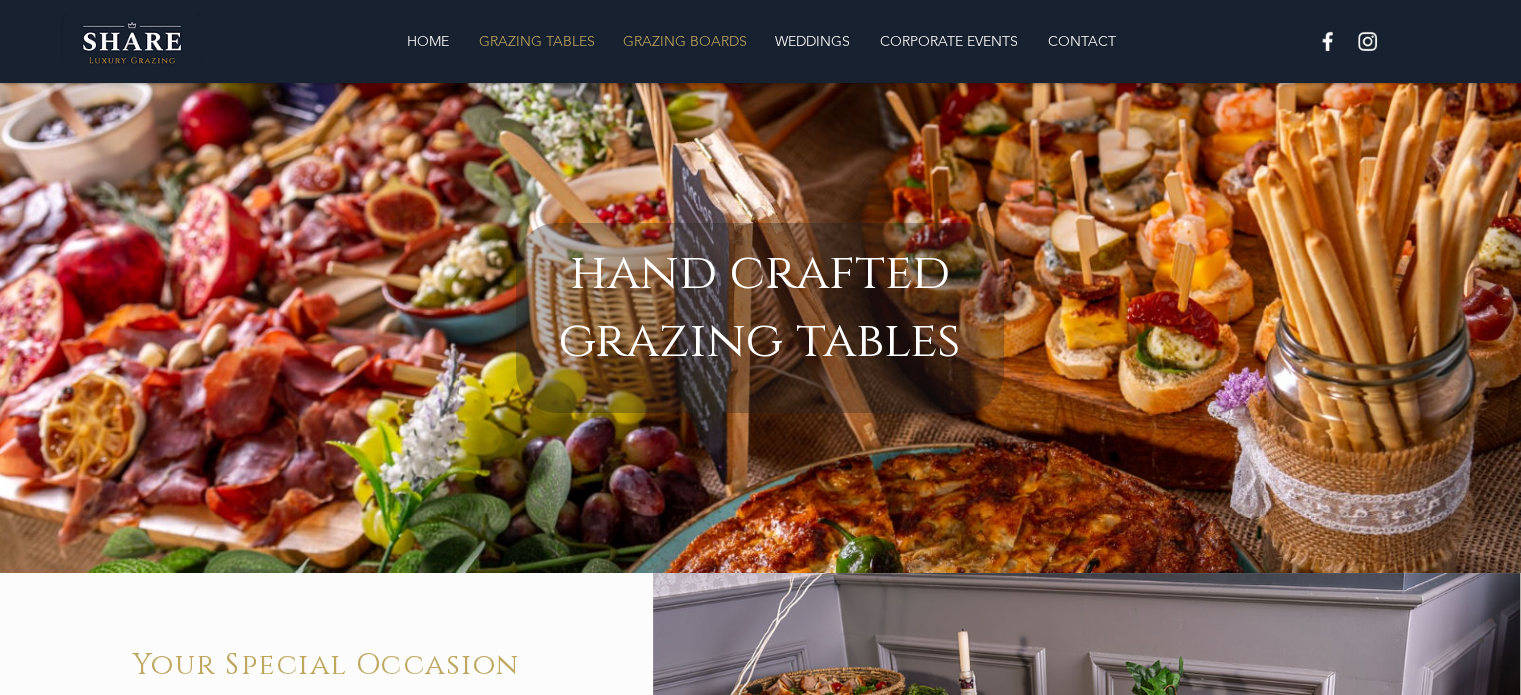 click on "GRAZING BOARDS" at bounding box center (685, 41) 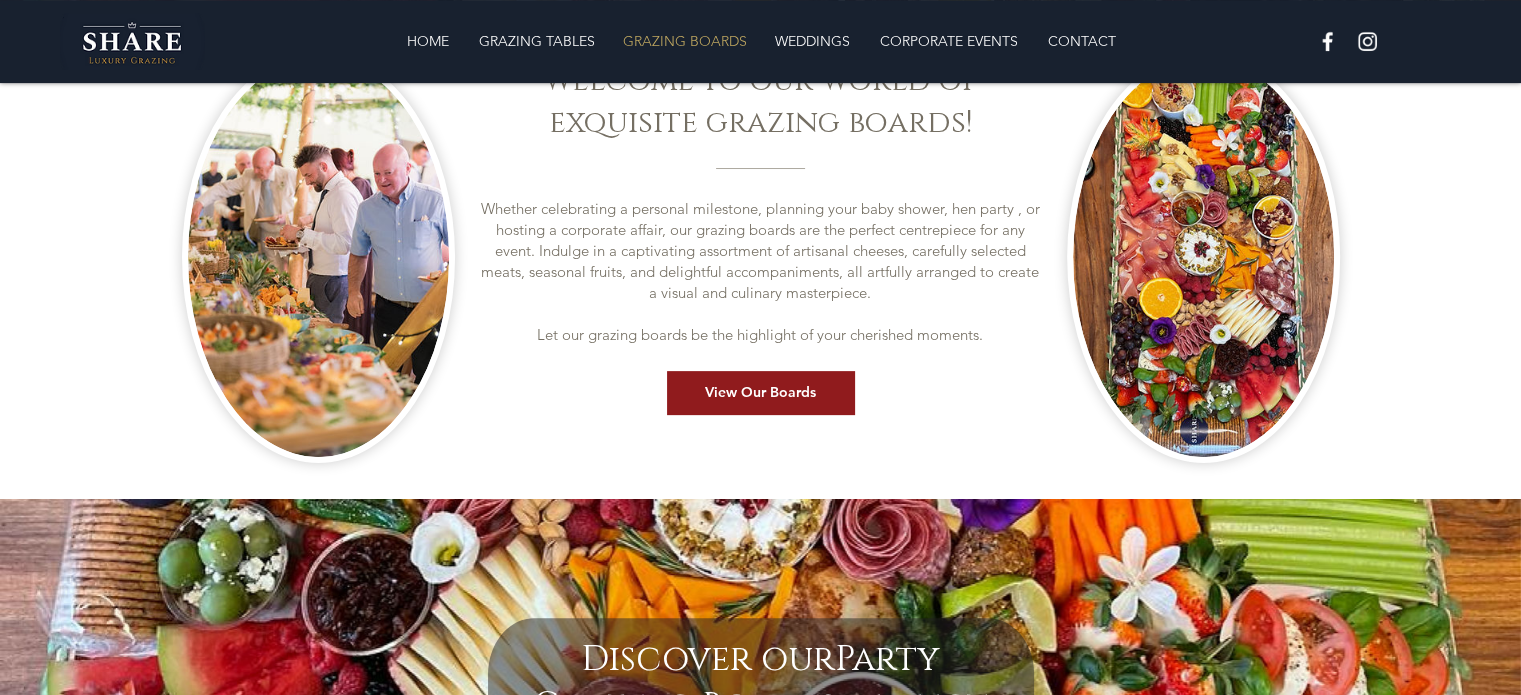 scroll, scrollTop: 600, scrollLeft: 0, axis: vertical 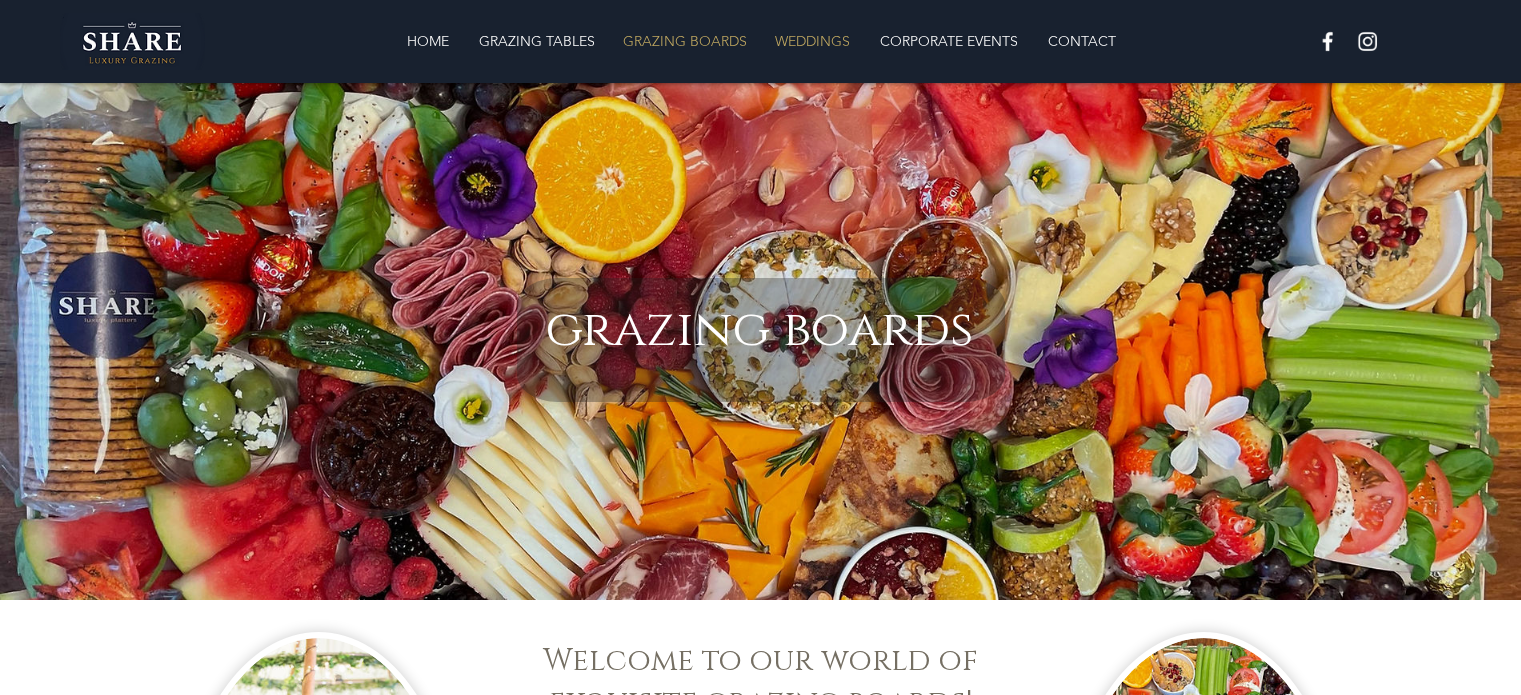 click on "WEDDINGS" at bounding box center [812, 41] 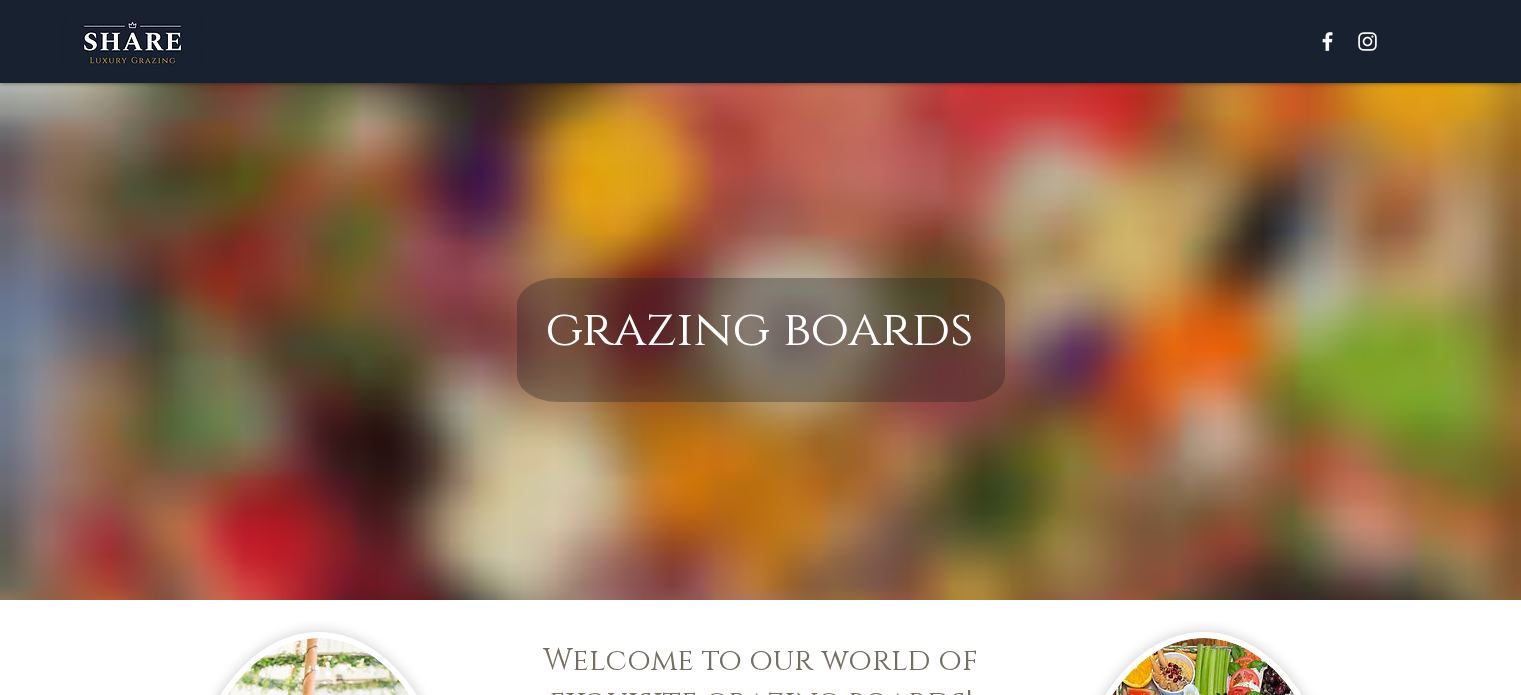 scroll, scrollTop: 0, scrollLeft: 0, axis: both 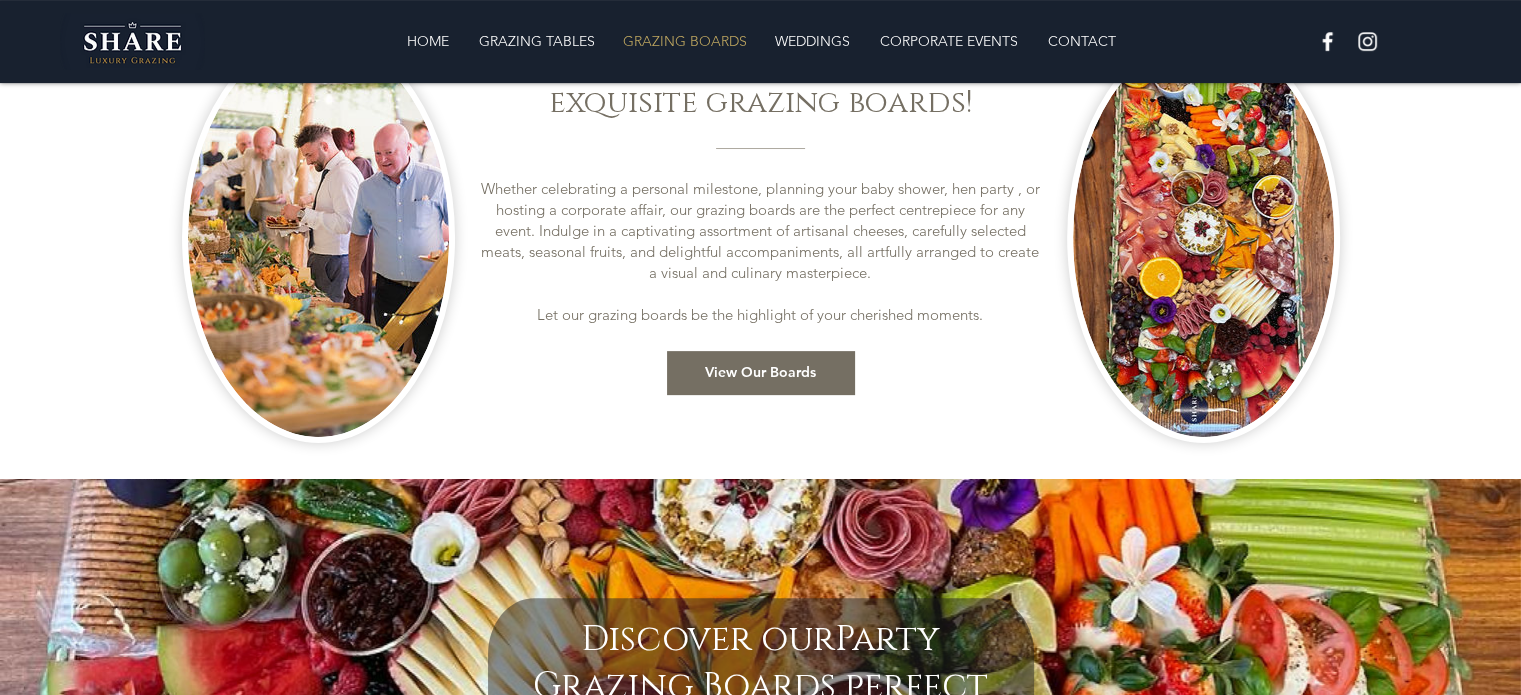 click on "View Our Boards" at bounding box center [760, 373] 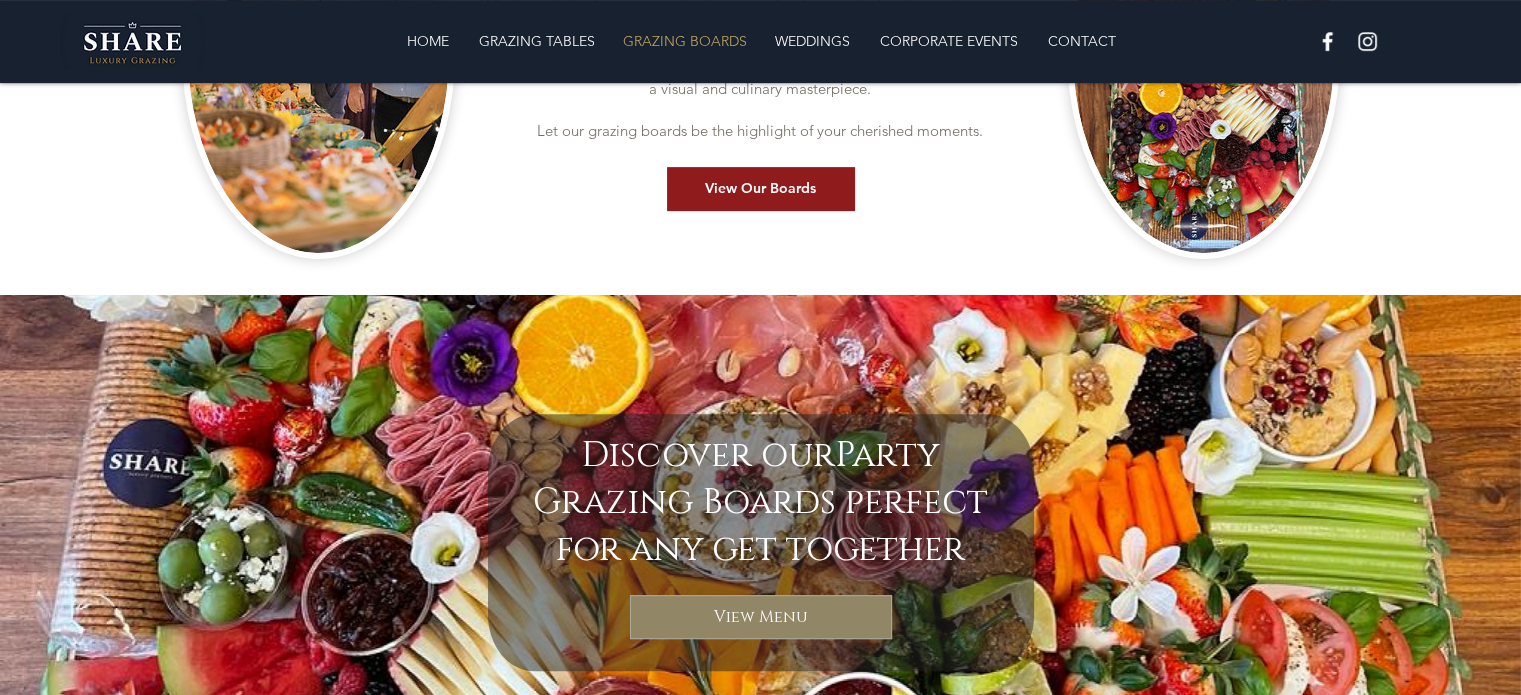 scroll, scrollTop: 924, scrollLeft: 0, axis: vertical 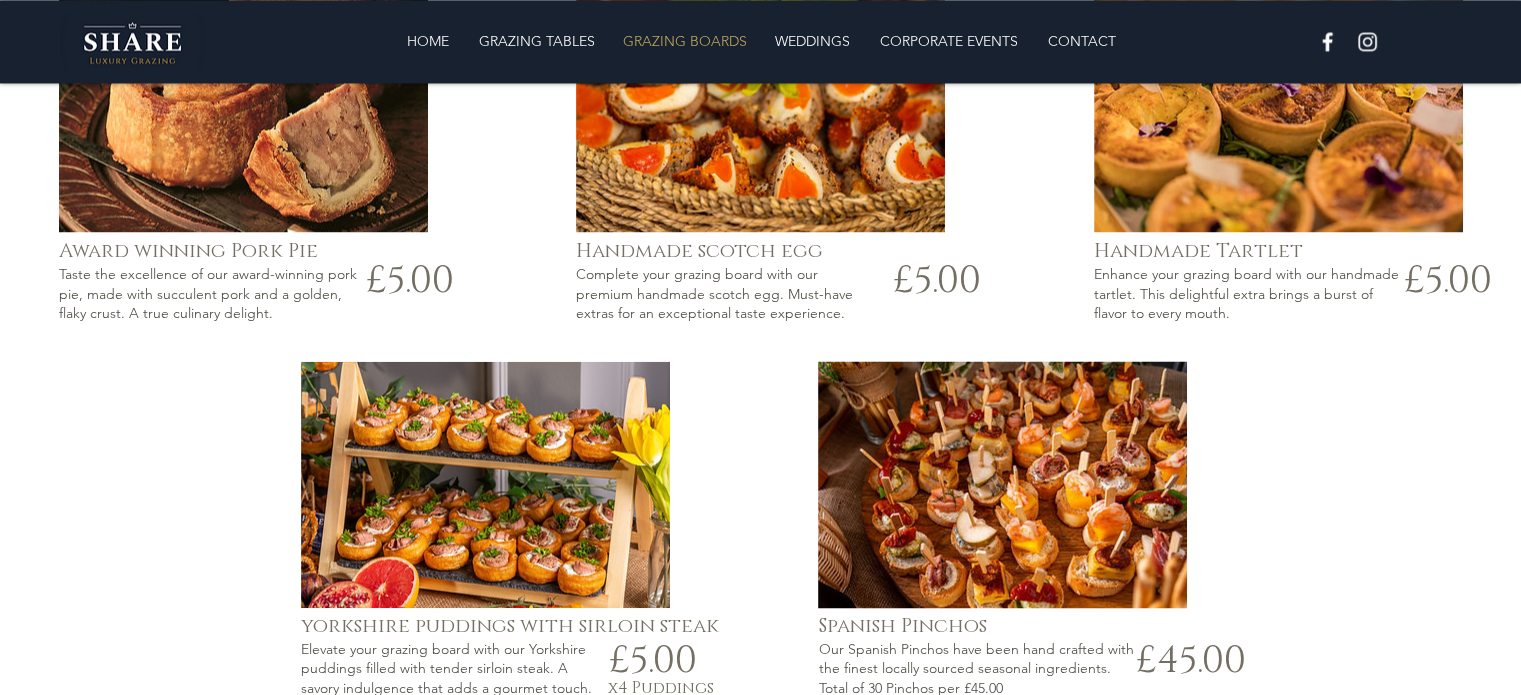 click at bounding box center [760, 108] 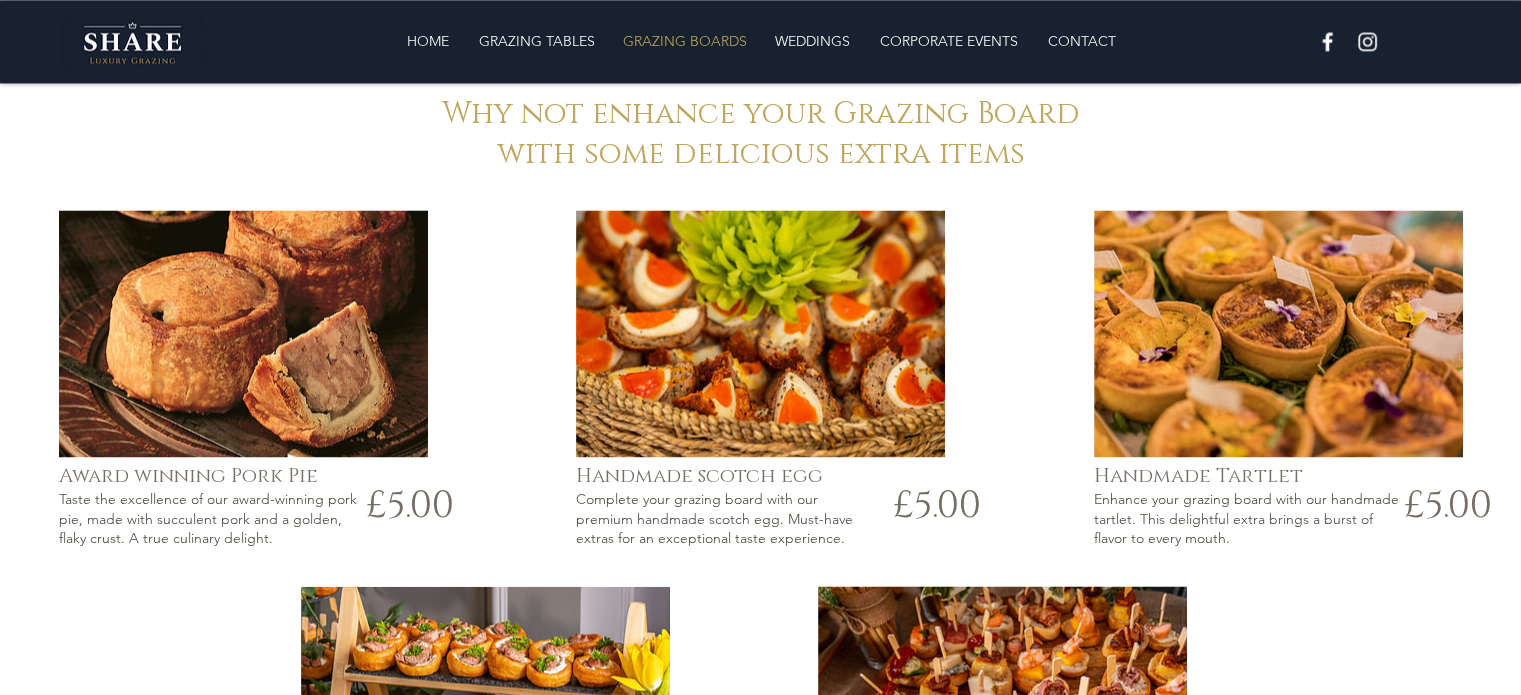 scroll, scrollTop: 2992, scrollLeft: 0, axis: vertical 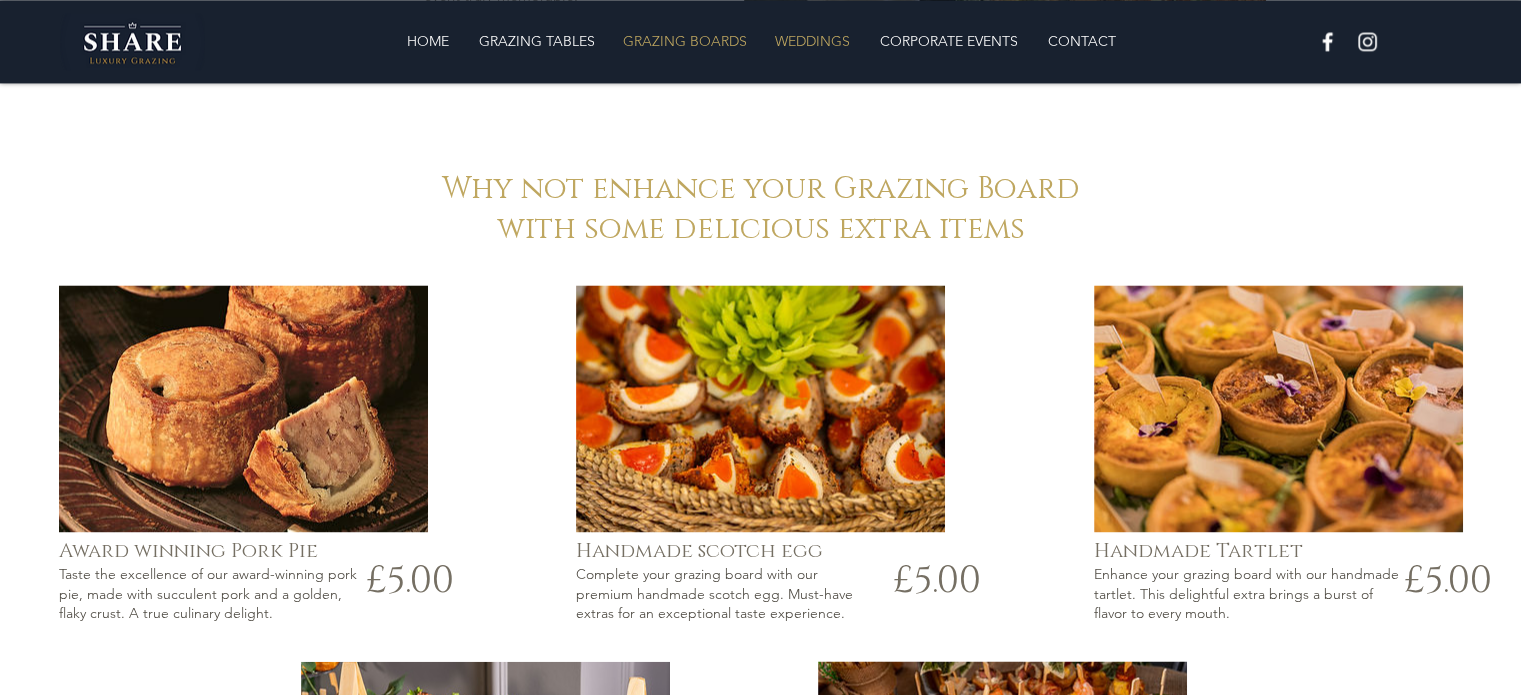 click on "WEDDINGS" at bounding box center (812, 41) 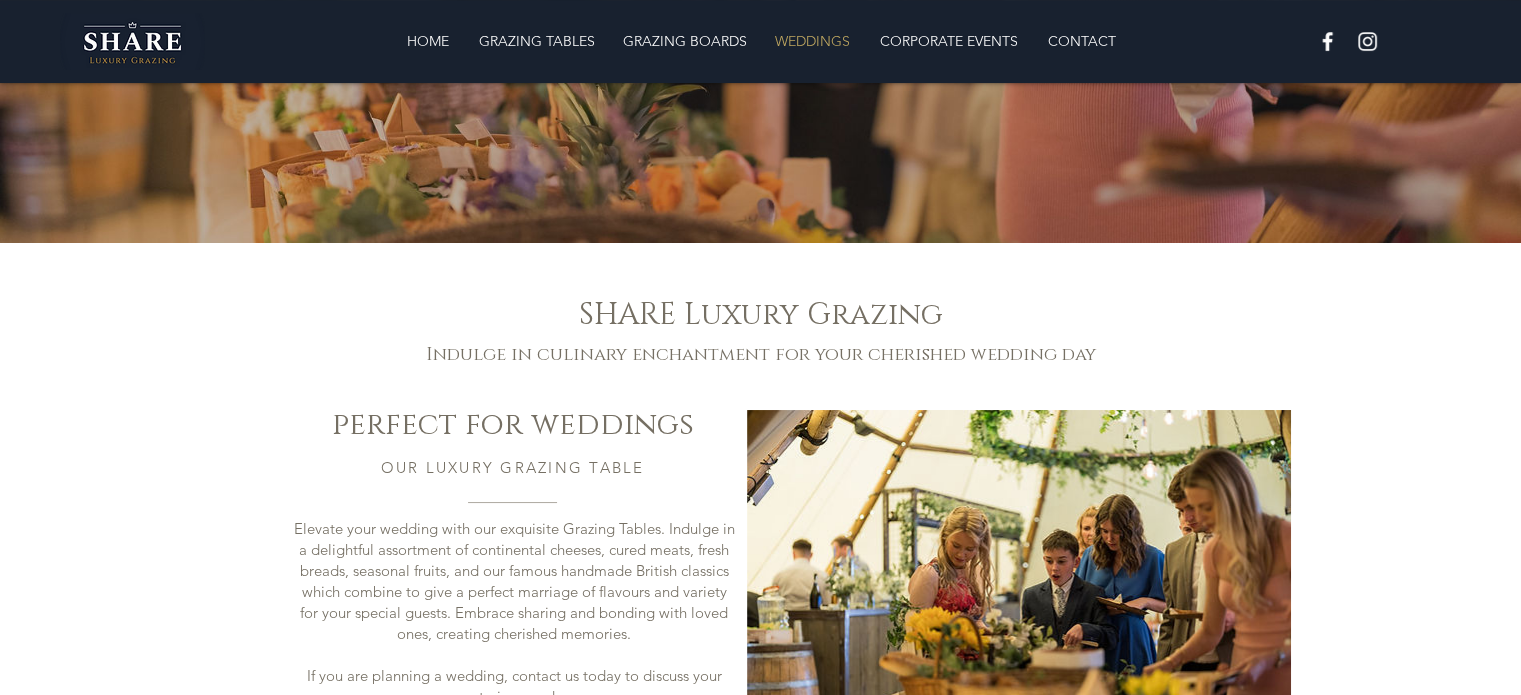scroll, scrollTop: 600, scrollLeft: 0, axis: vertical 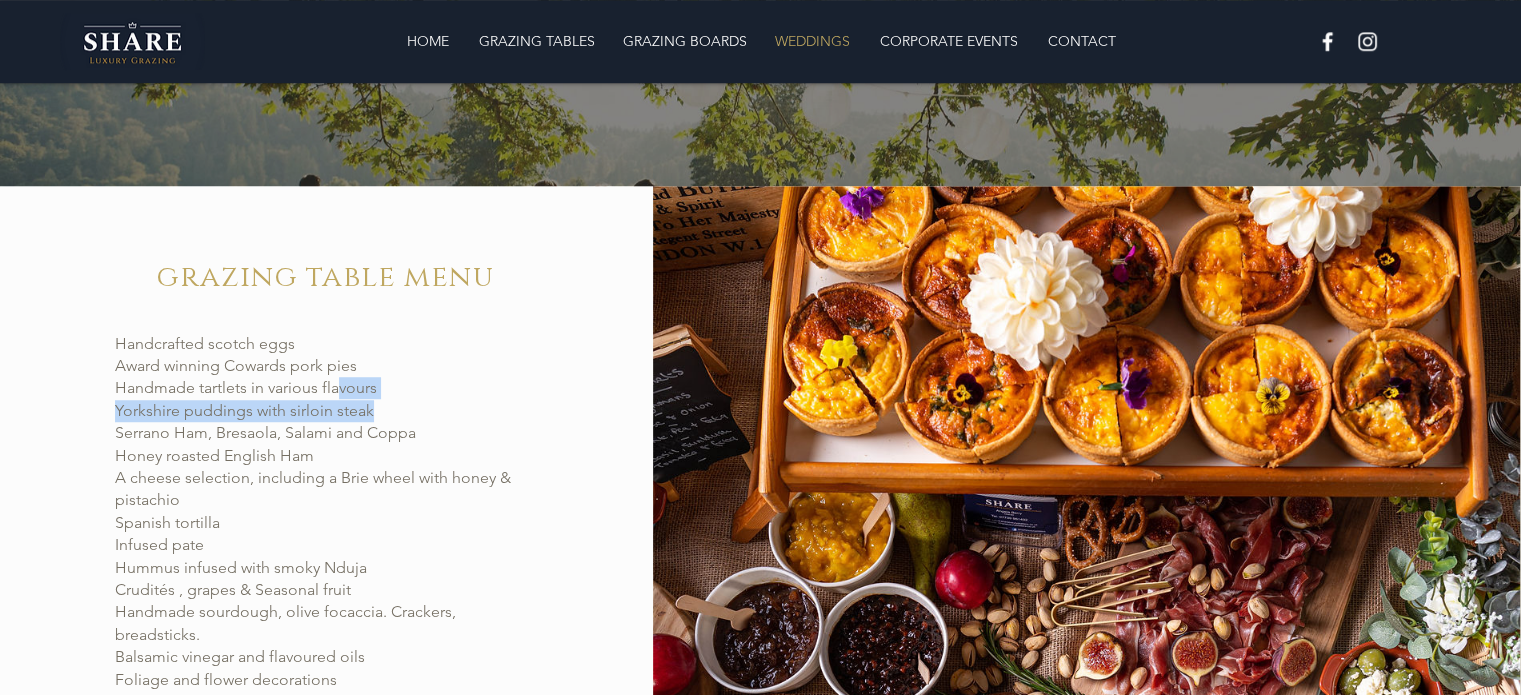 drag, startPoint x: 343, startPoint y: 382, endPoint x: 412, endPoint y: 411, distance: 74.84651 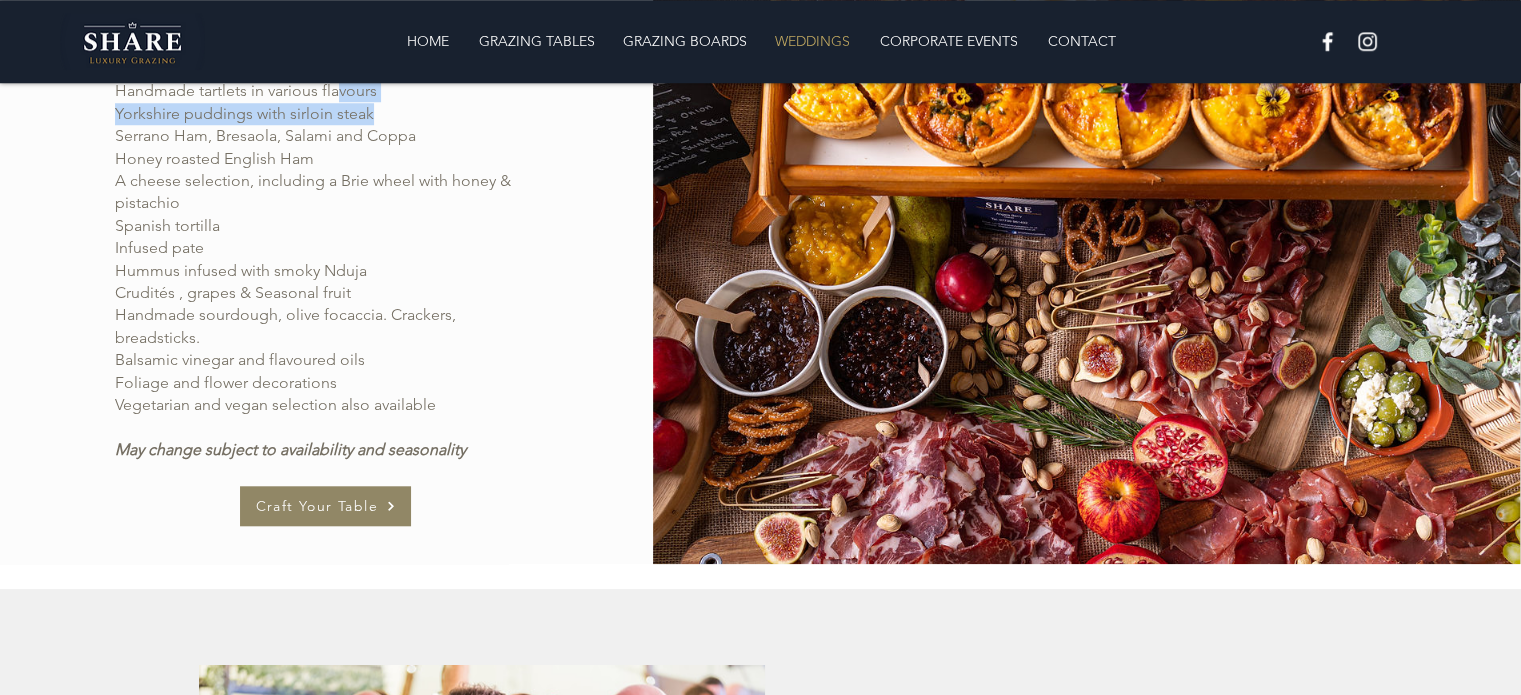 scroll, scrollTop: 1800, scrollLeft: 0, axis: vertical 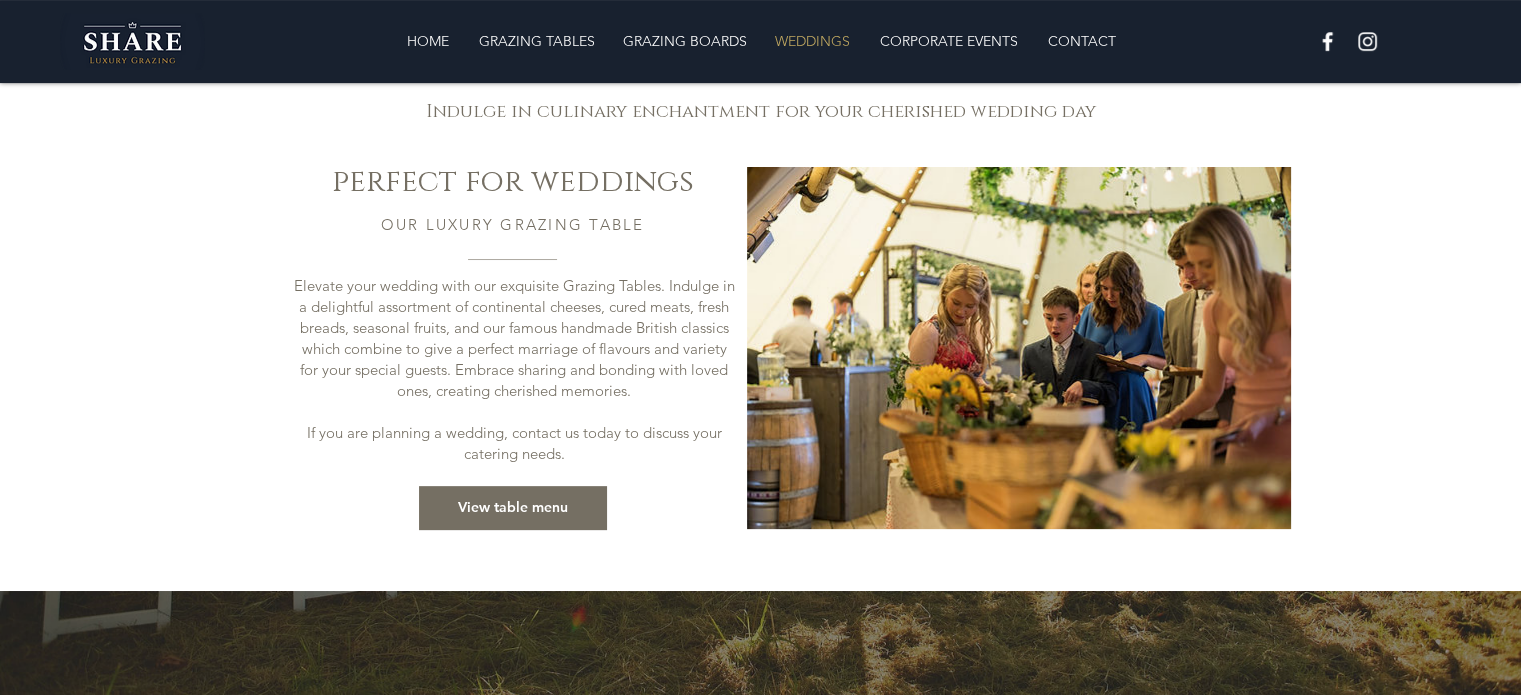 click on "View table menu" at bounding box center [513, 508] 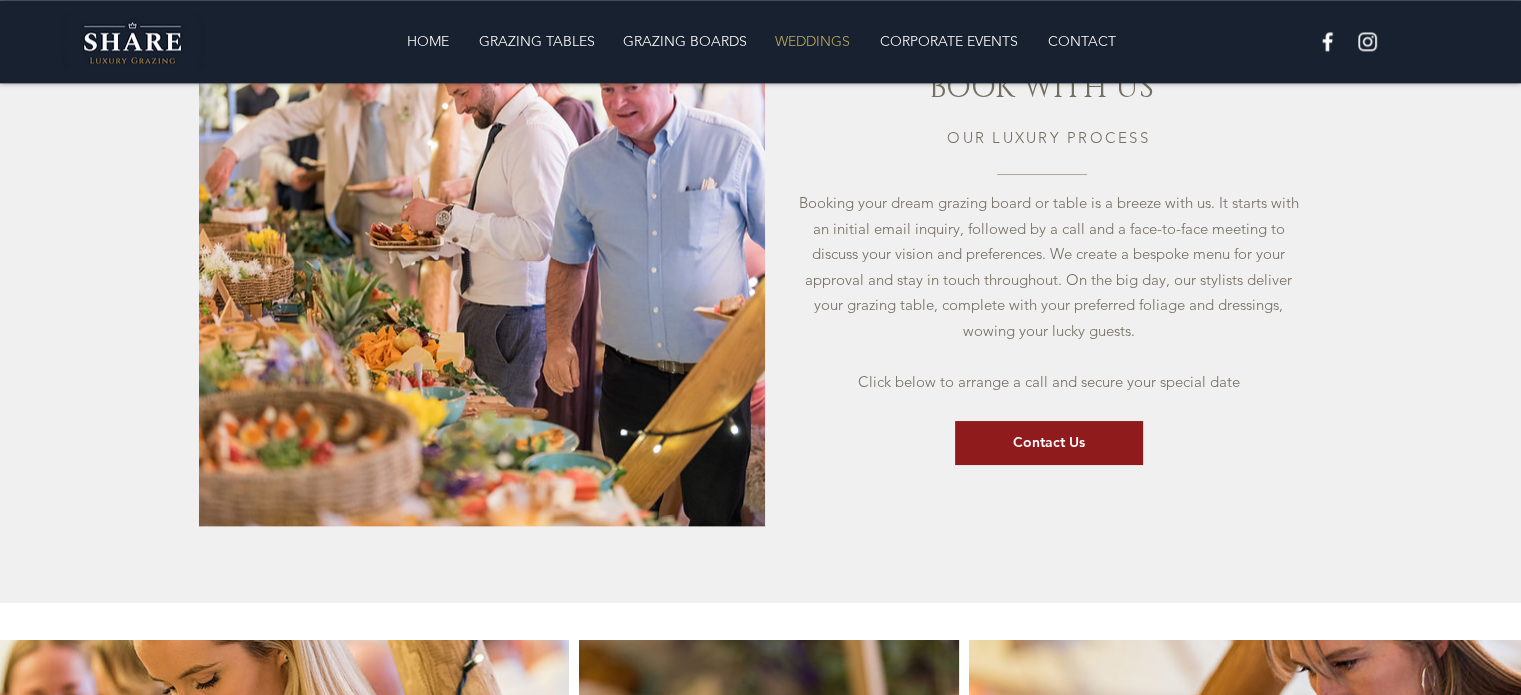scroll, scrollTop: 3056, scrollLeft: 0, axis: vertical 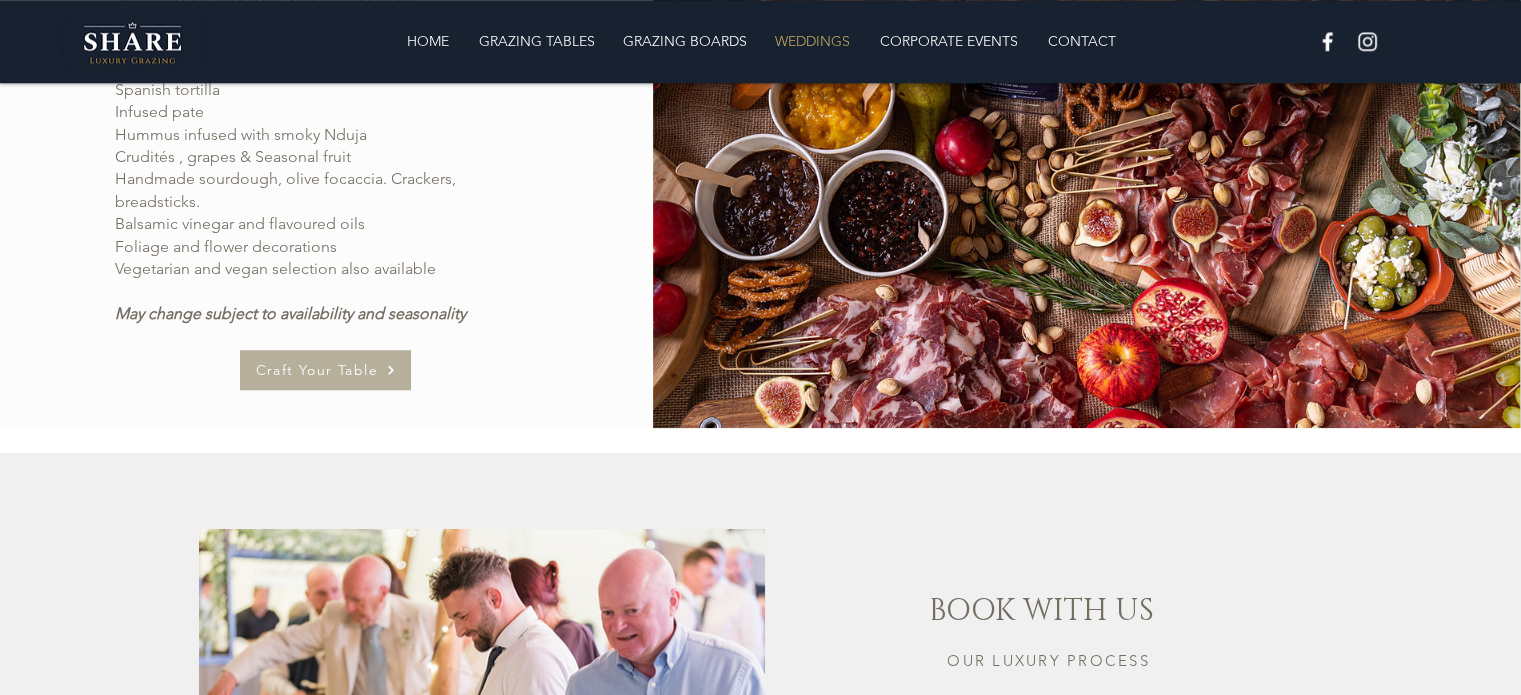 click on "Craft Your Table" at bounding box center (317, 370) 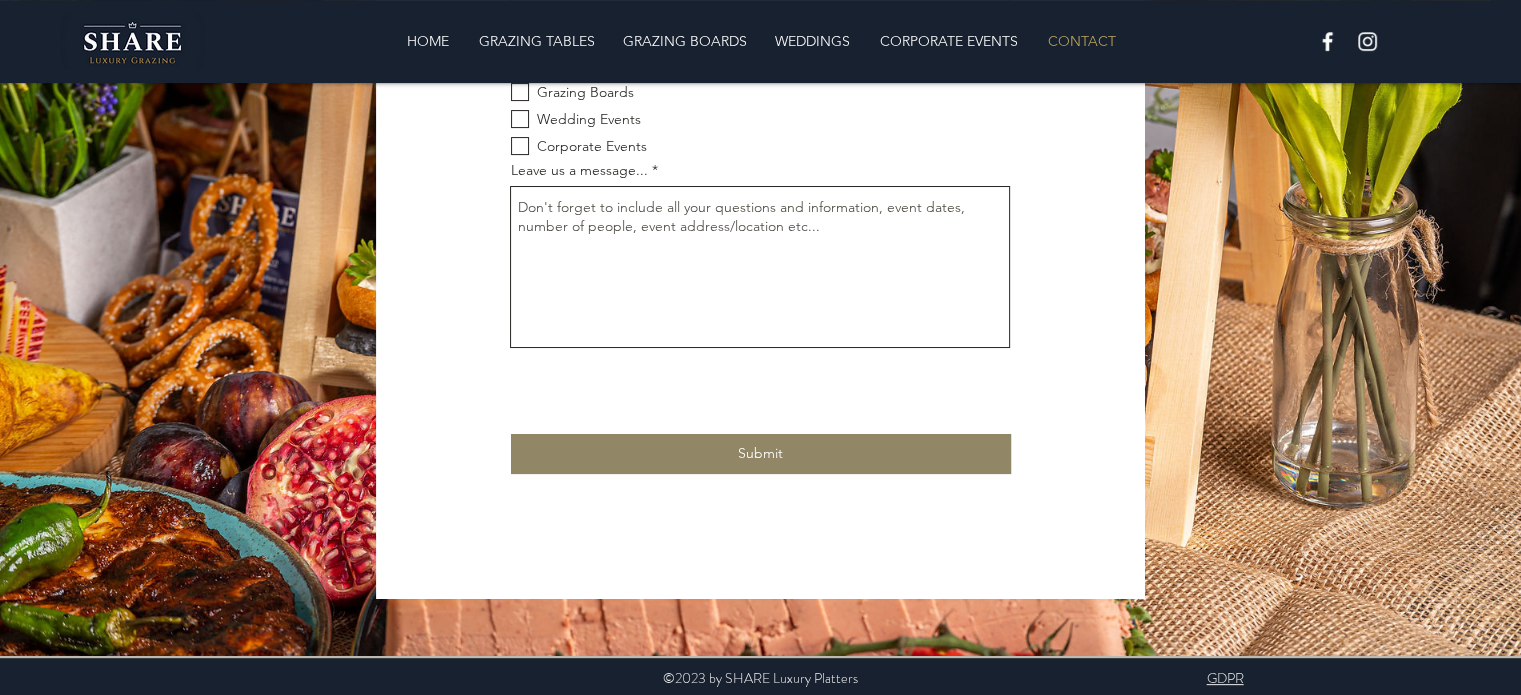 scroll, scrollTop: 0, scrollLeft: 0, axis: both 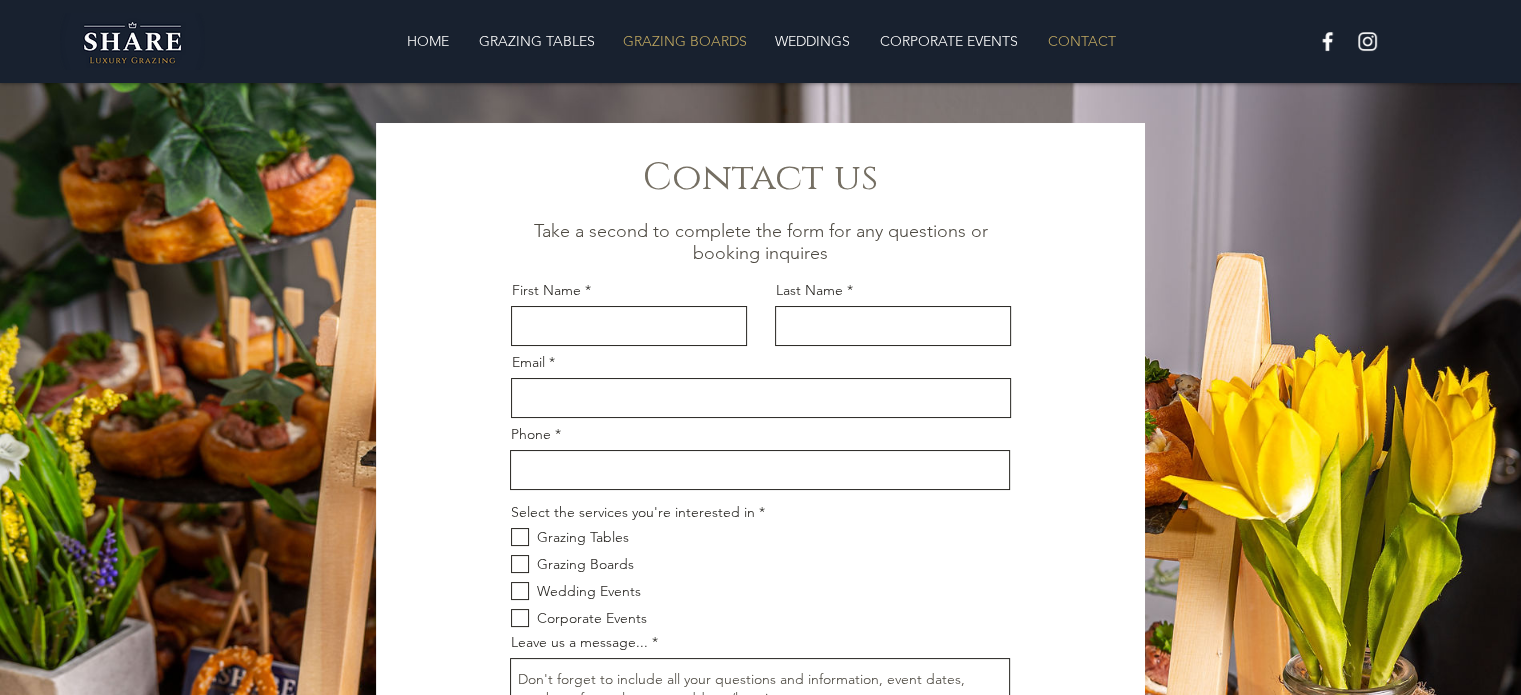 click on "GRAZING BOARDS" at bounding box center (685, 41) 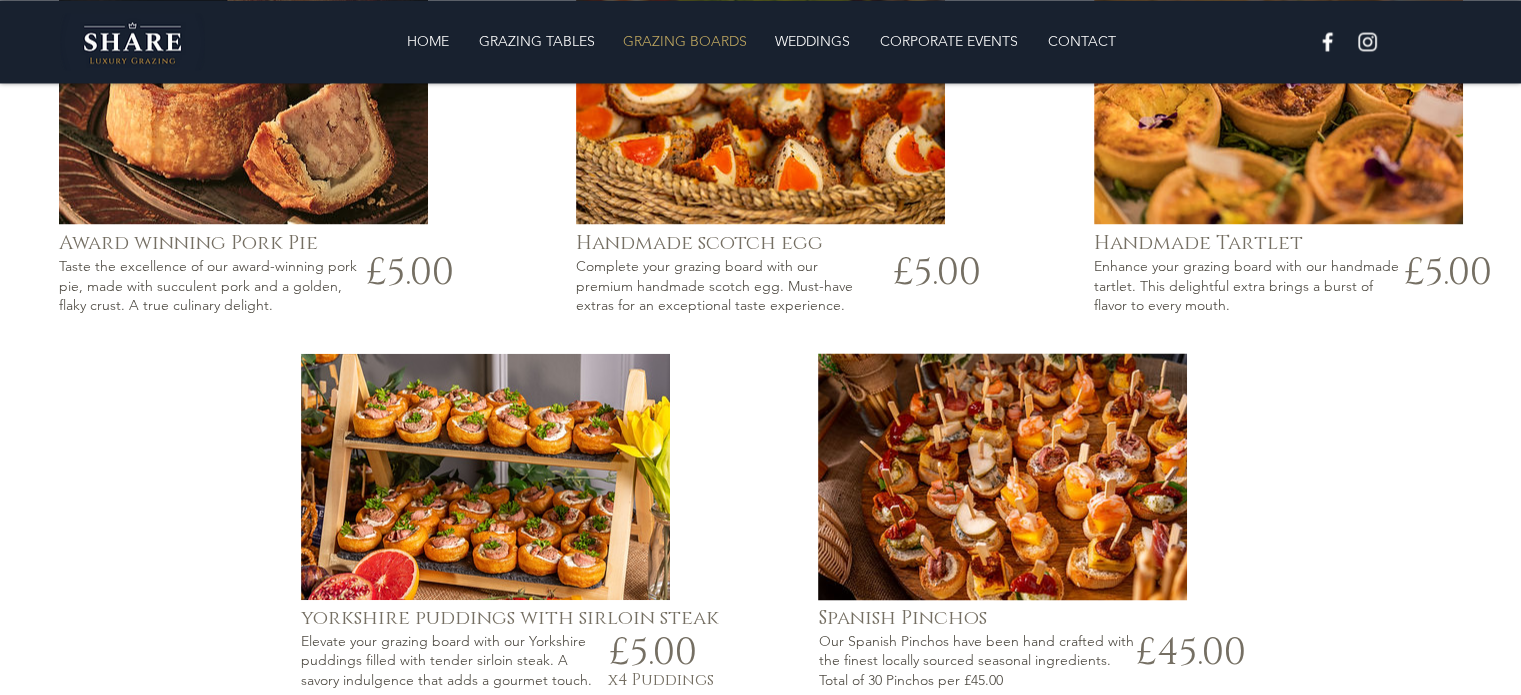 scroll, scrollTop: 3600, scrollLeft: 0, axis: vertical 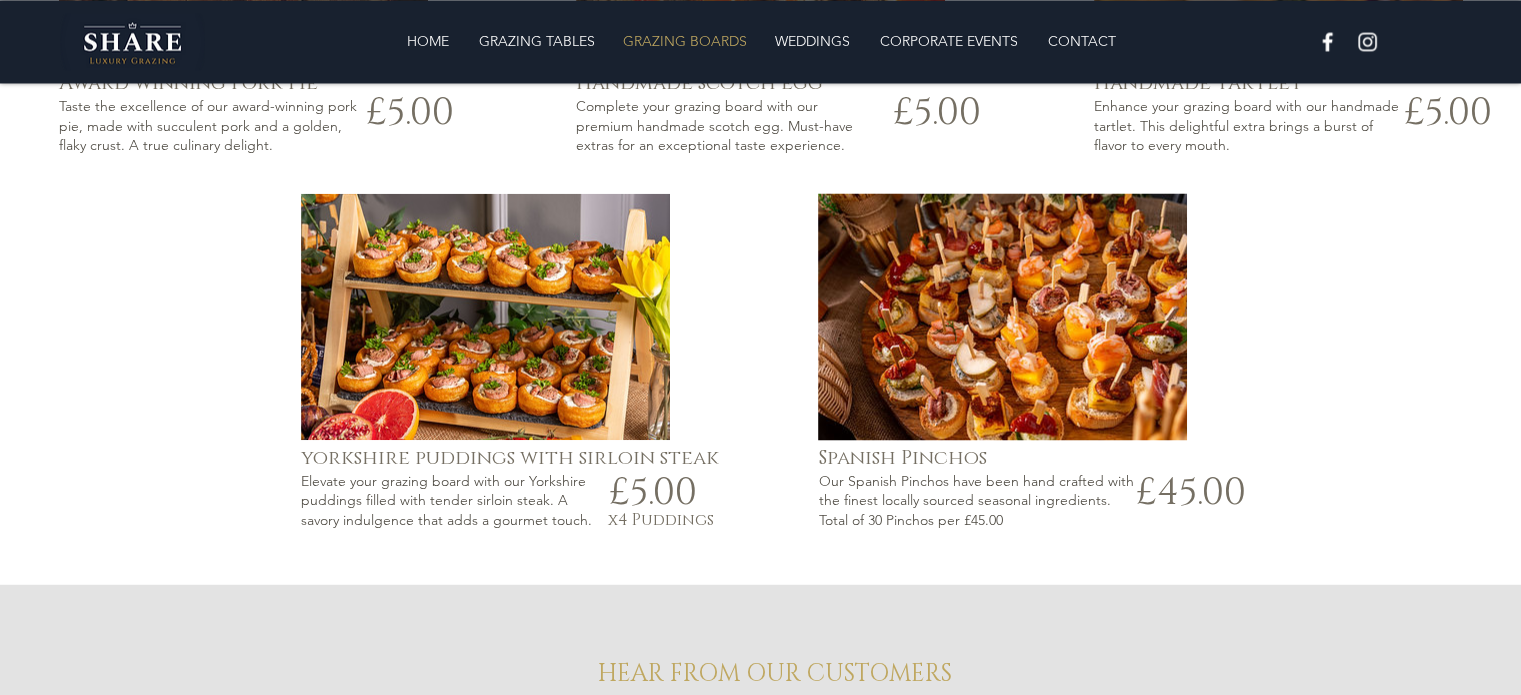 click at bounding box center [1002, 316] 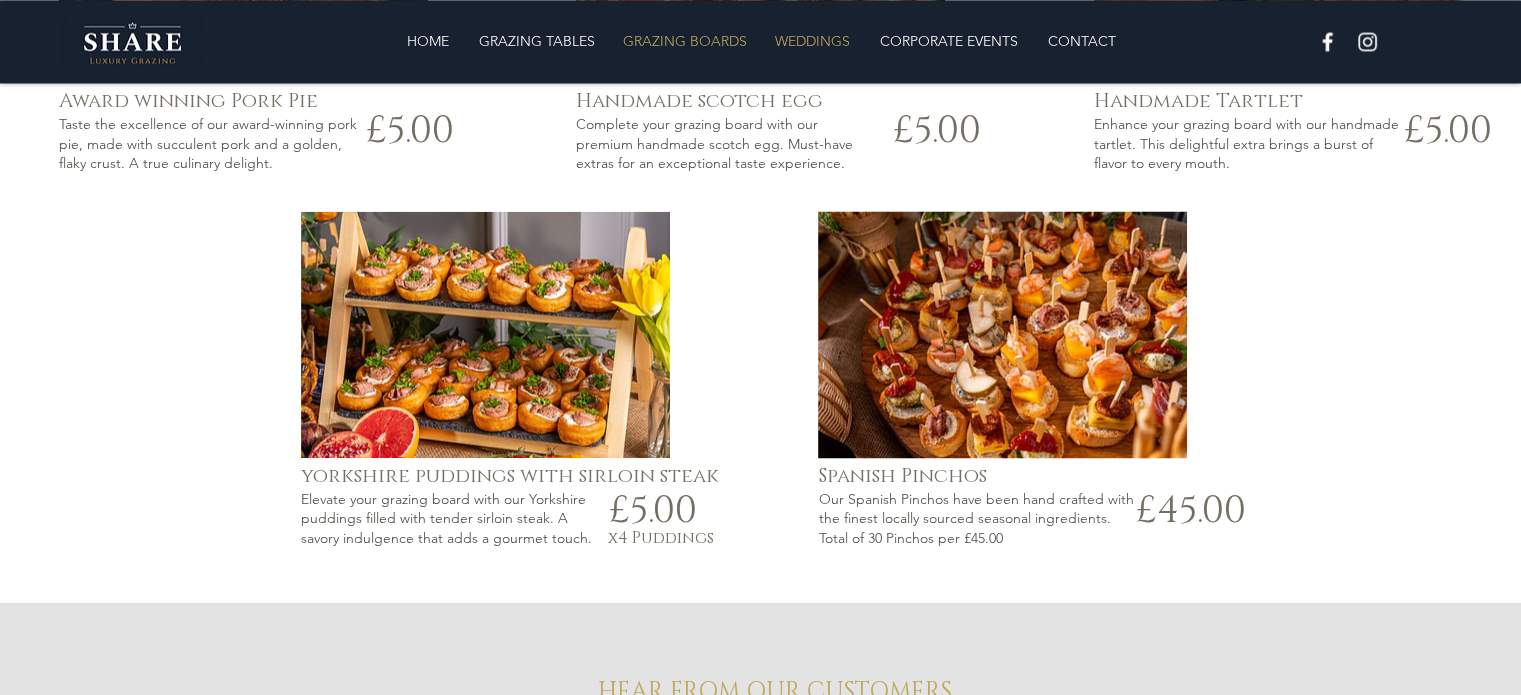 scroll, scrollTop: 3352, scrollLeft: 0, axis: vertical 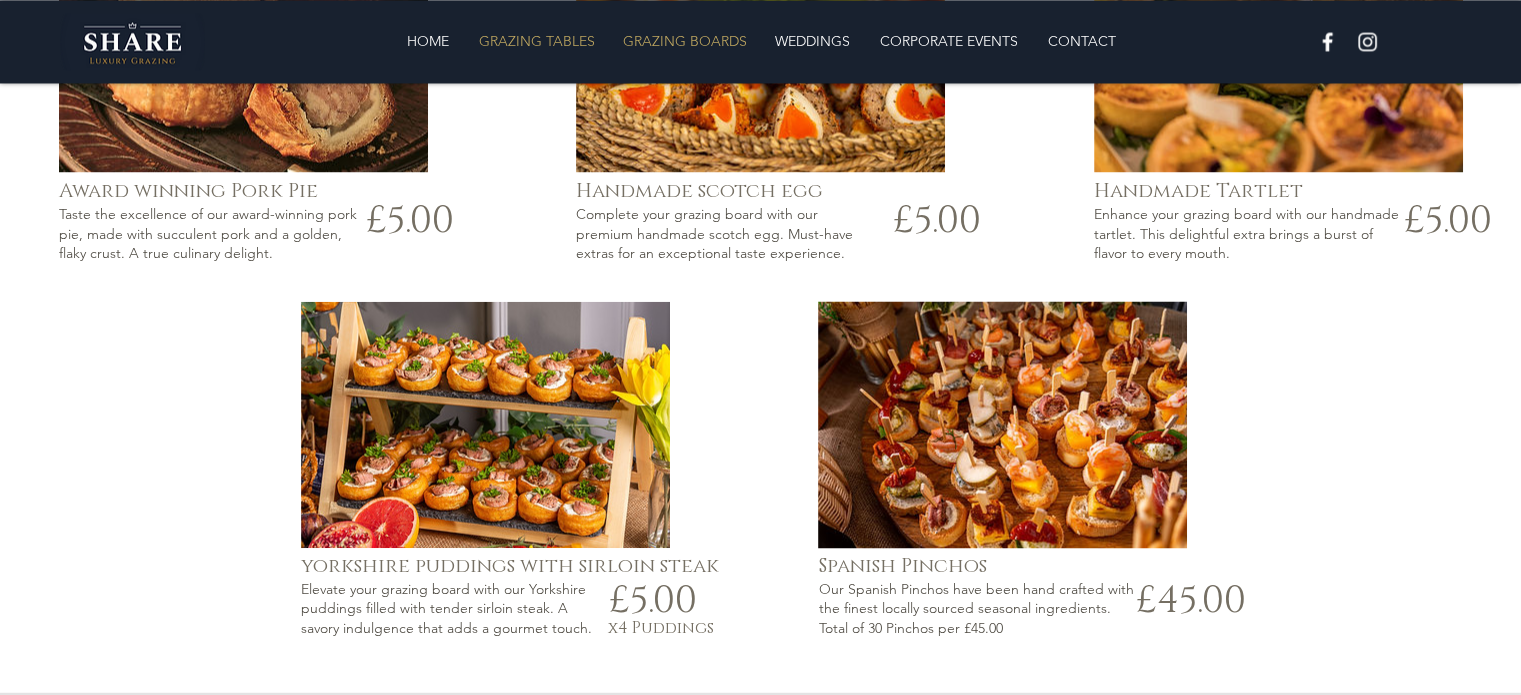 click on "GRAZING TABLES" at bounding box center [537, 41] 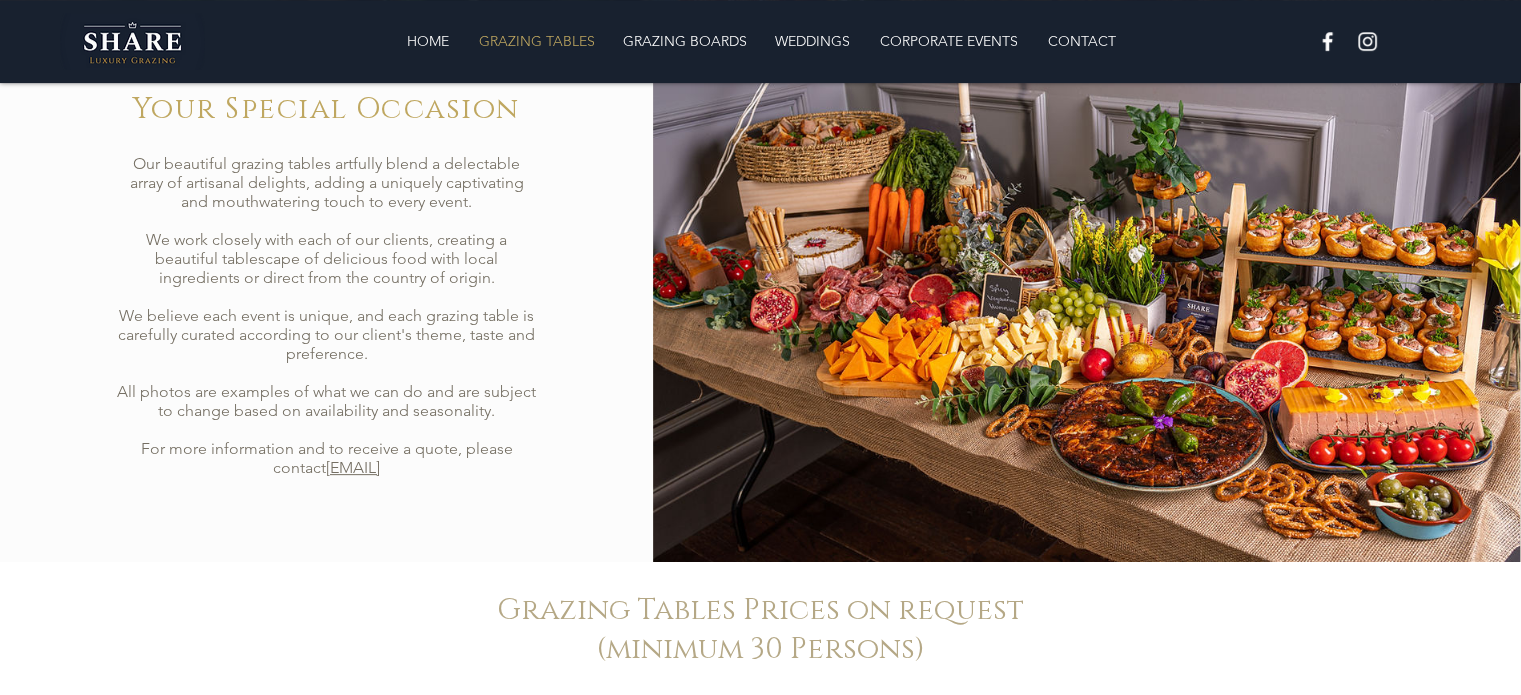 scroll, scrollTop: 600, scrollLeft: 0, axis: vertical 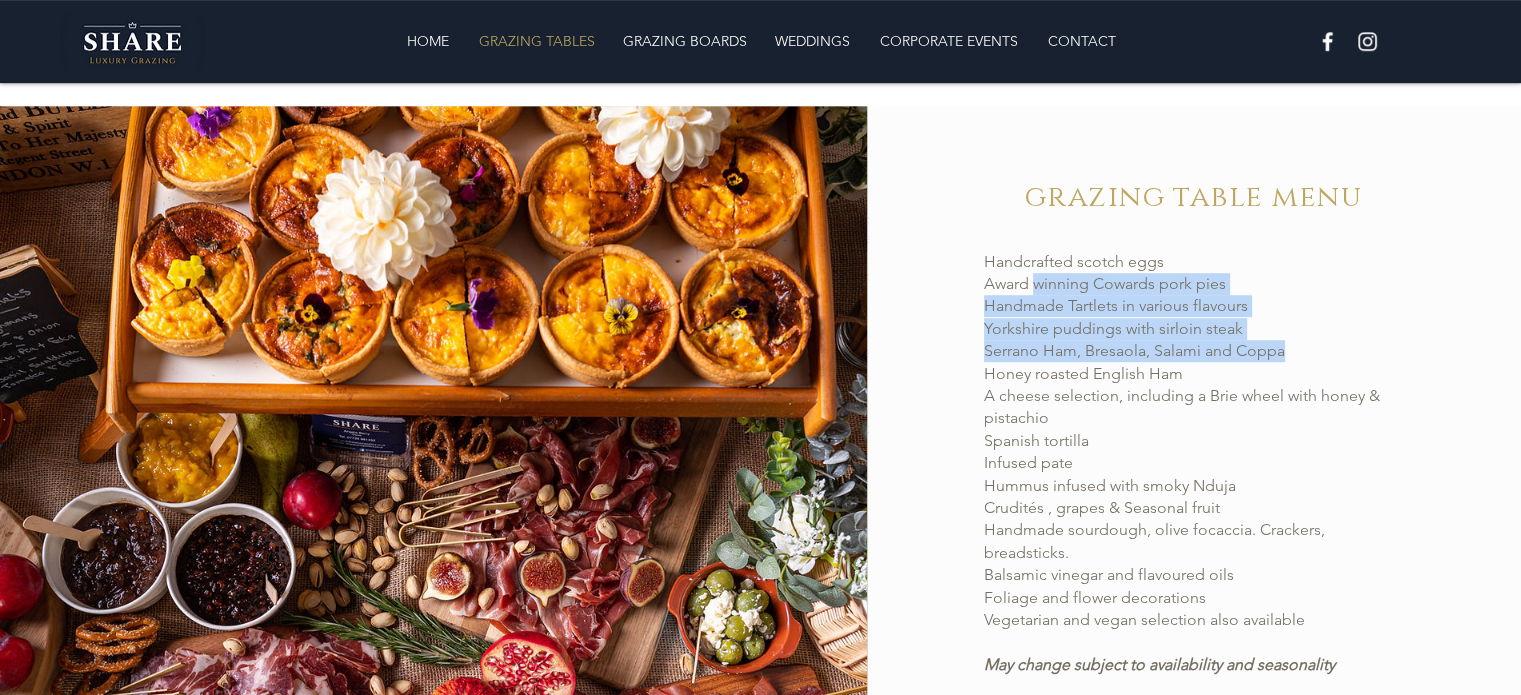 drag, startPoint x: 1035, startPoint y: 291, endPoint x: 1322, endPoint y: 355, distance: 294.04932 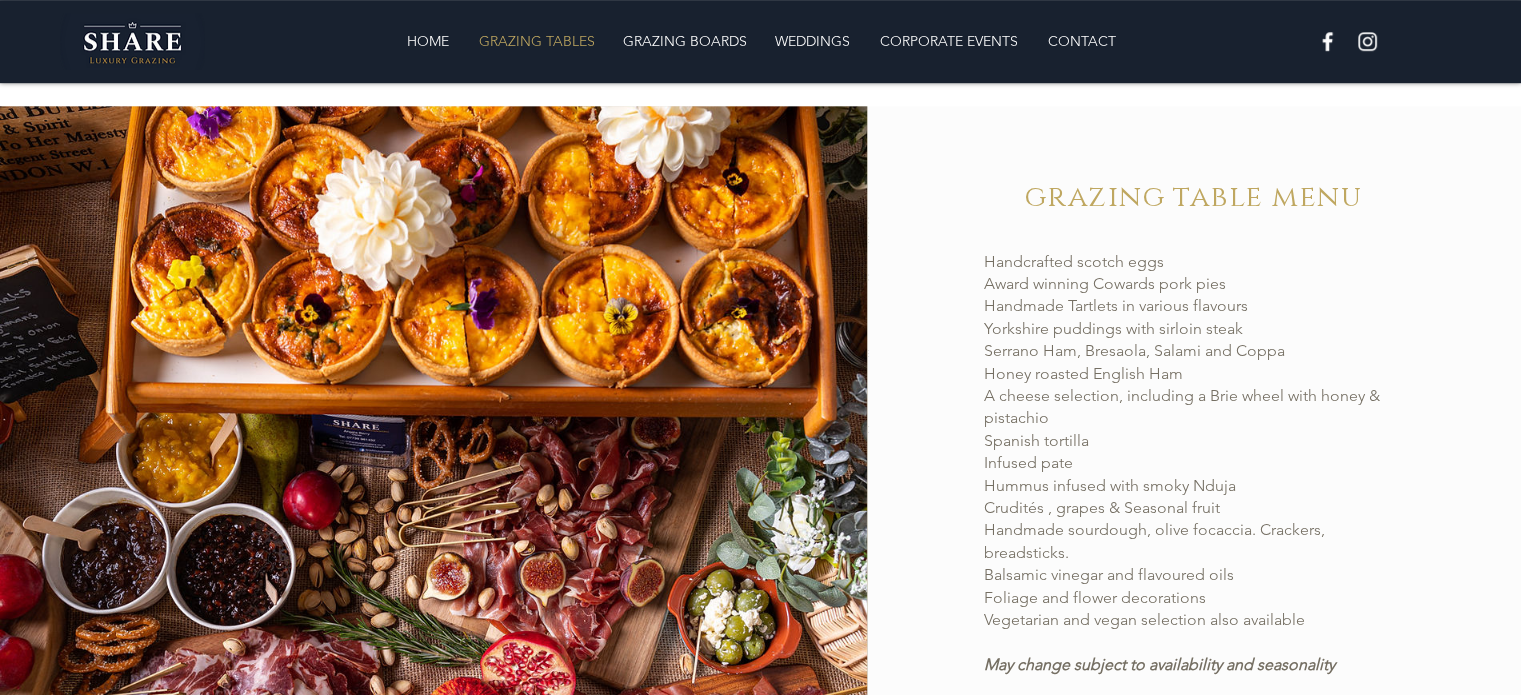 click on "Honey roasted English Ham" at bounding box center (1194, 374) 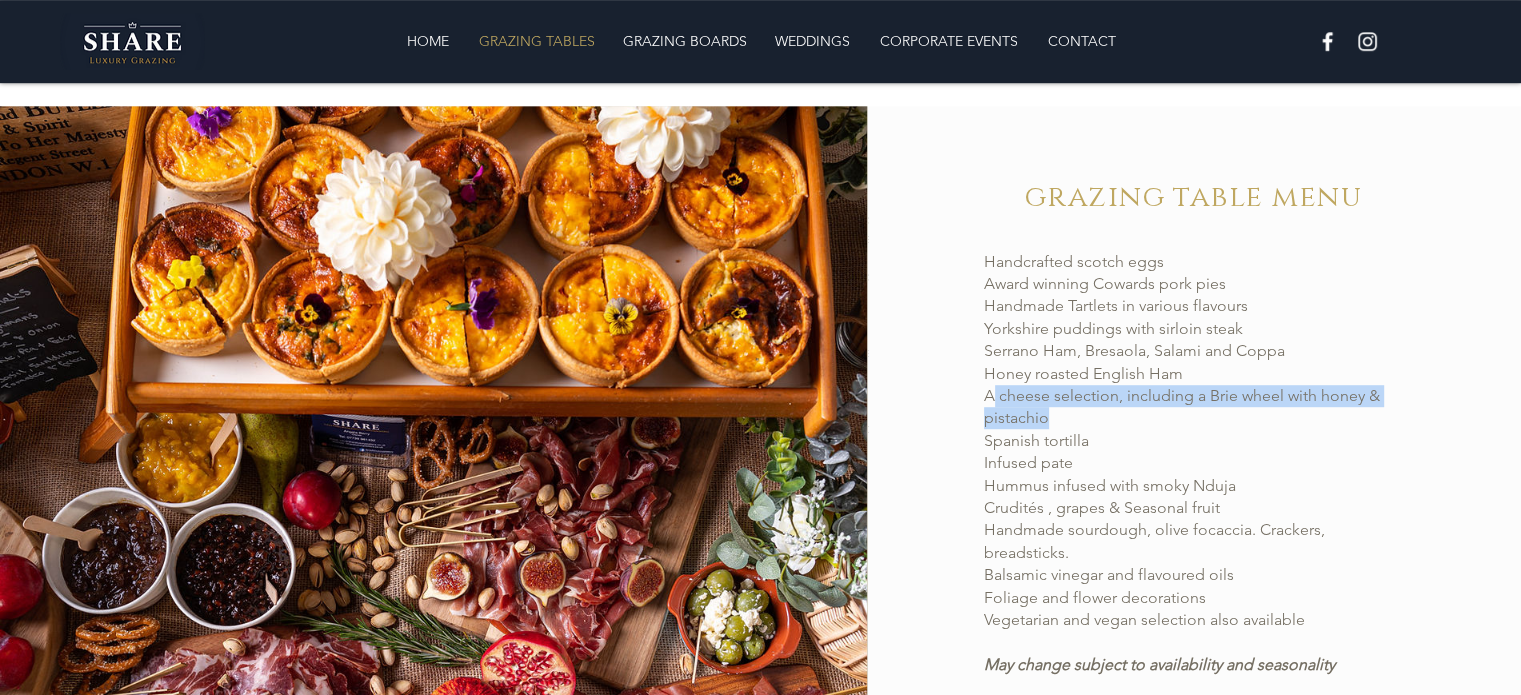 drag, startPoint x: 996, startPoint y: 395, endPoint x: 1075, endPoint y: 429, distance: 86.00581 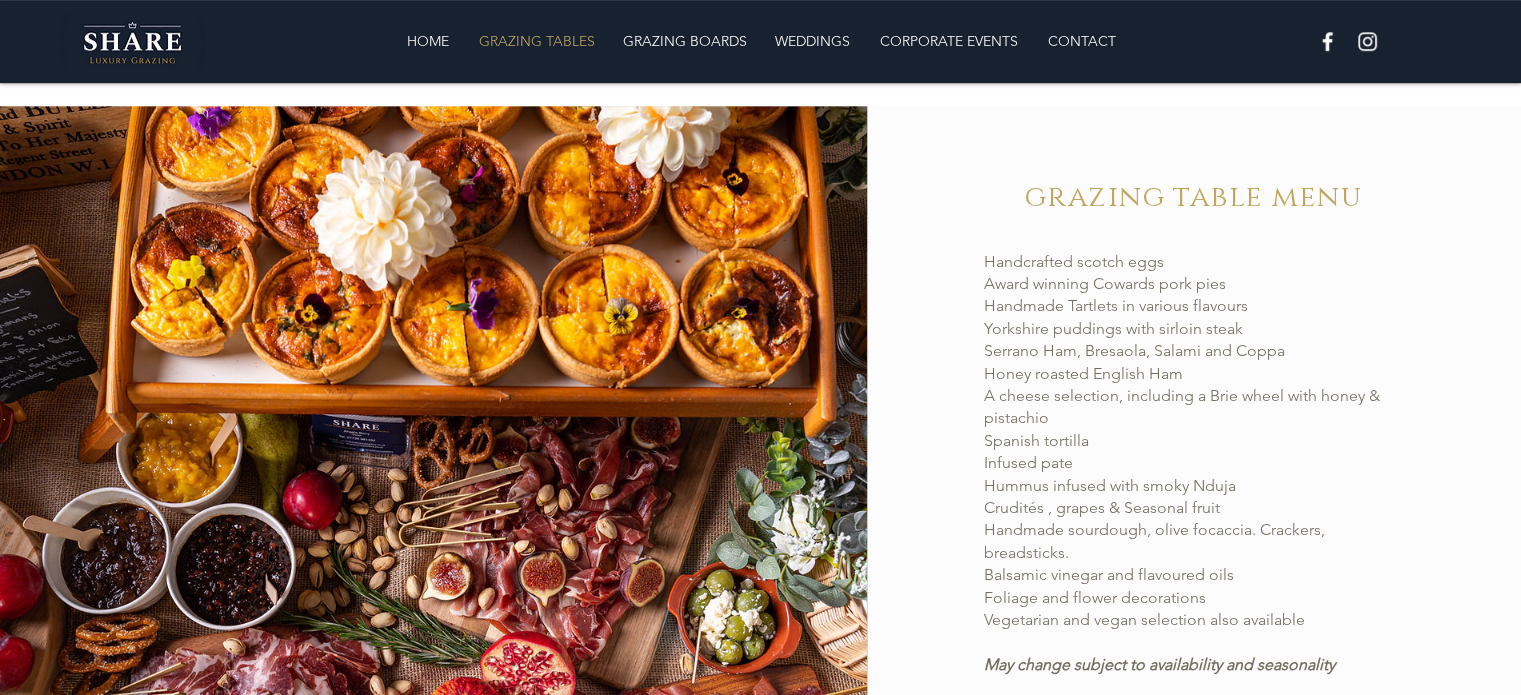 click on "Spanish tortilla
Infused pate" at bounding box center (1194, 452) 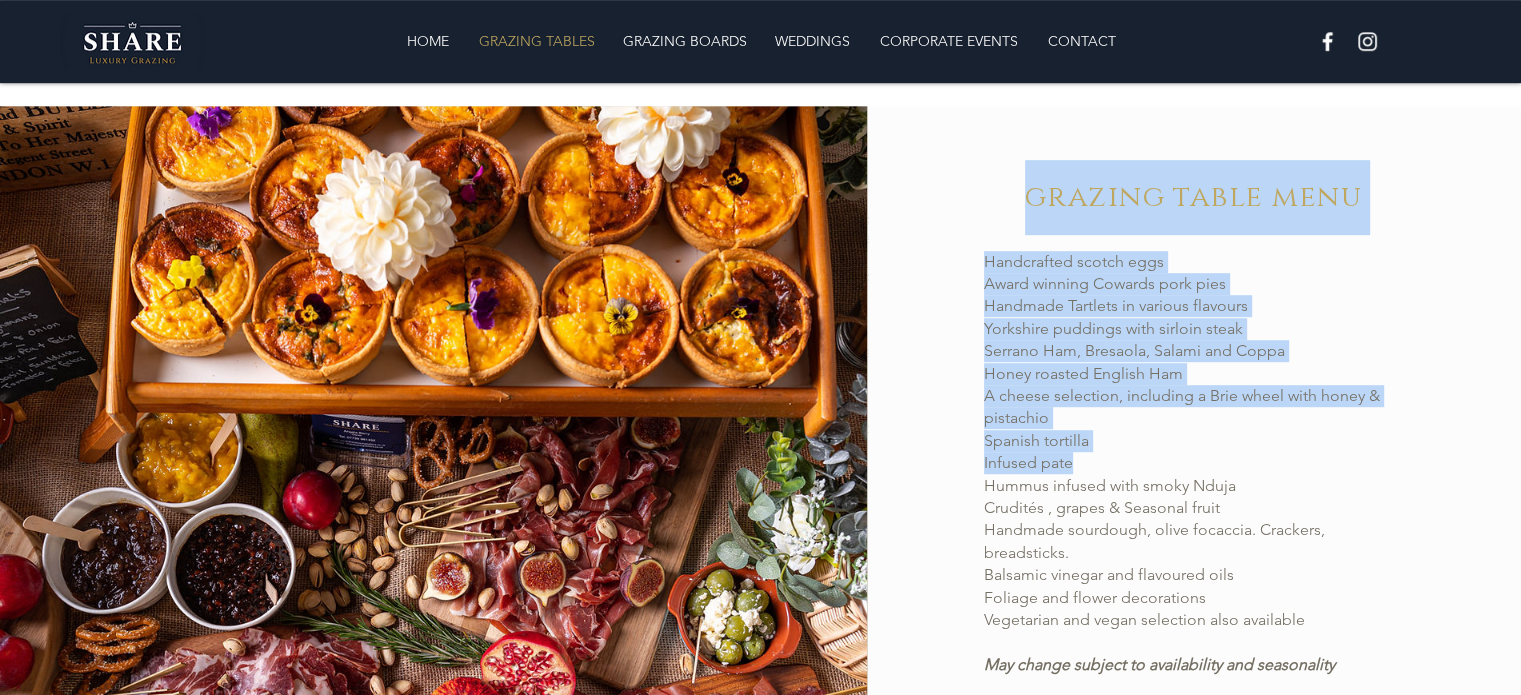 drag, startPoint x: 984, startPoint y: 479, endPoint x: 1387, endPoint y: 534, distance: 406.73578 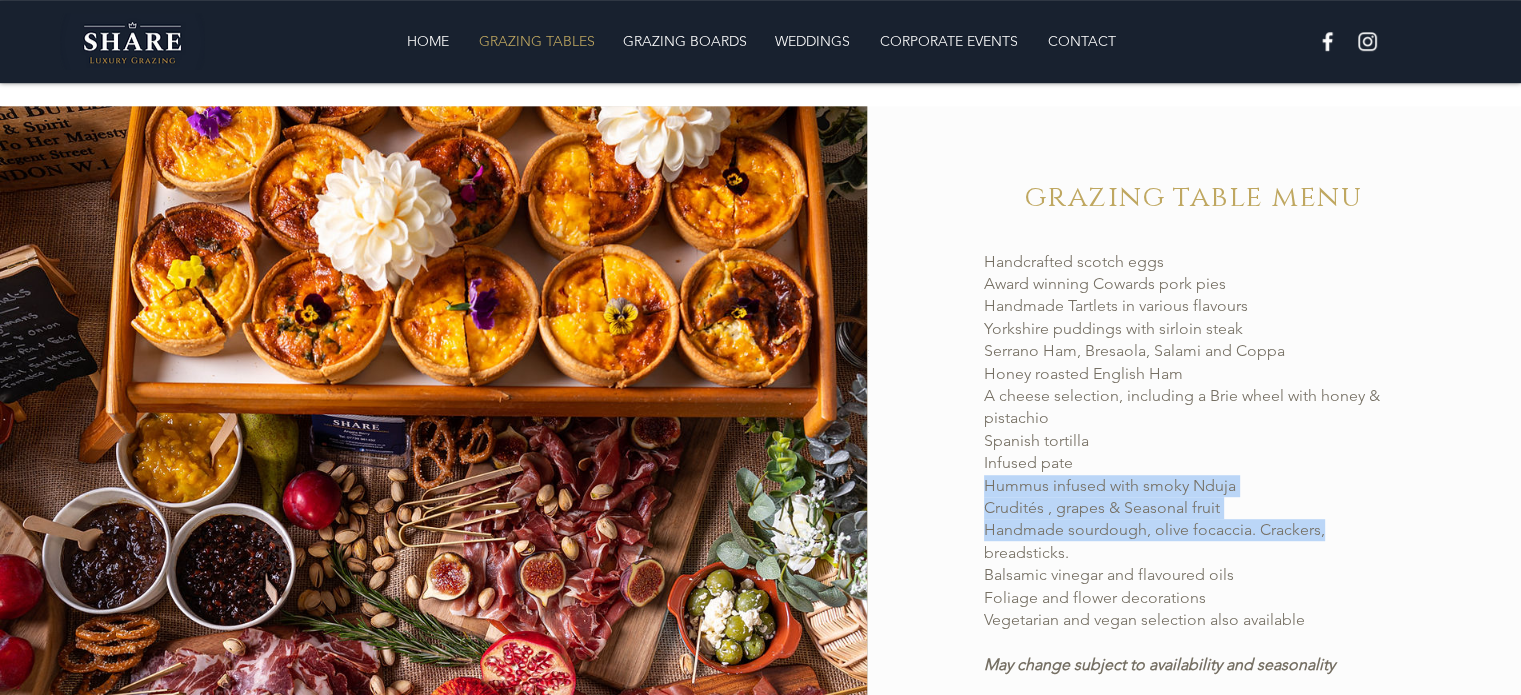 click on "Handmade sourdough, olive focaccia. Crackers, breadsticks." at bounding box center (1194, 541) 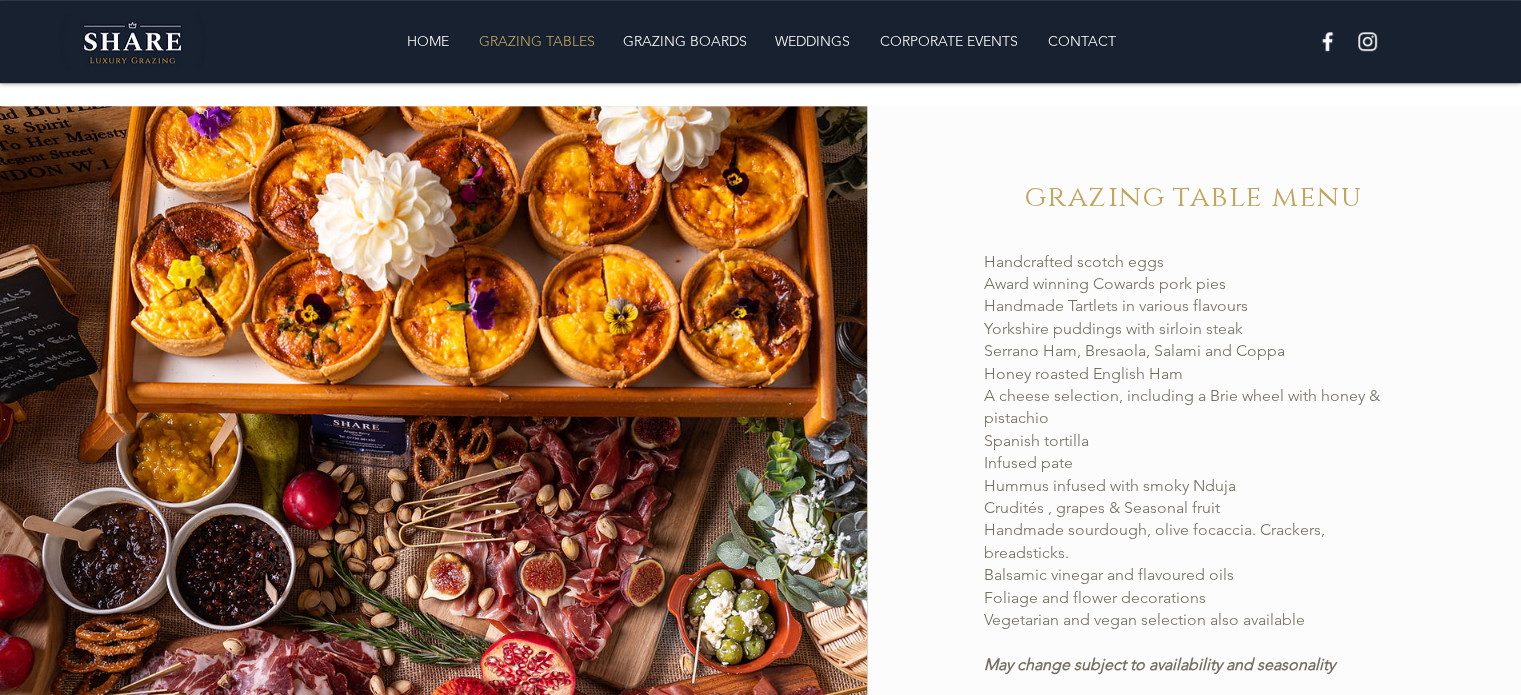 click on "Balsamic vinegar and flavoured oils" at bounding box center (1074, 261) 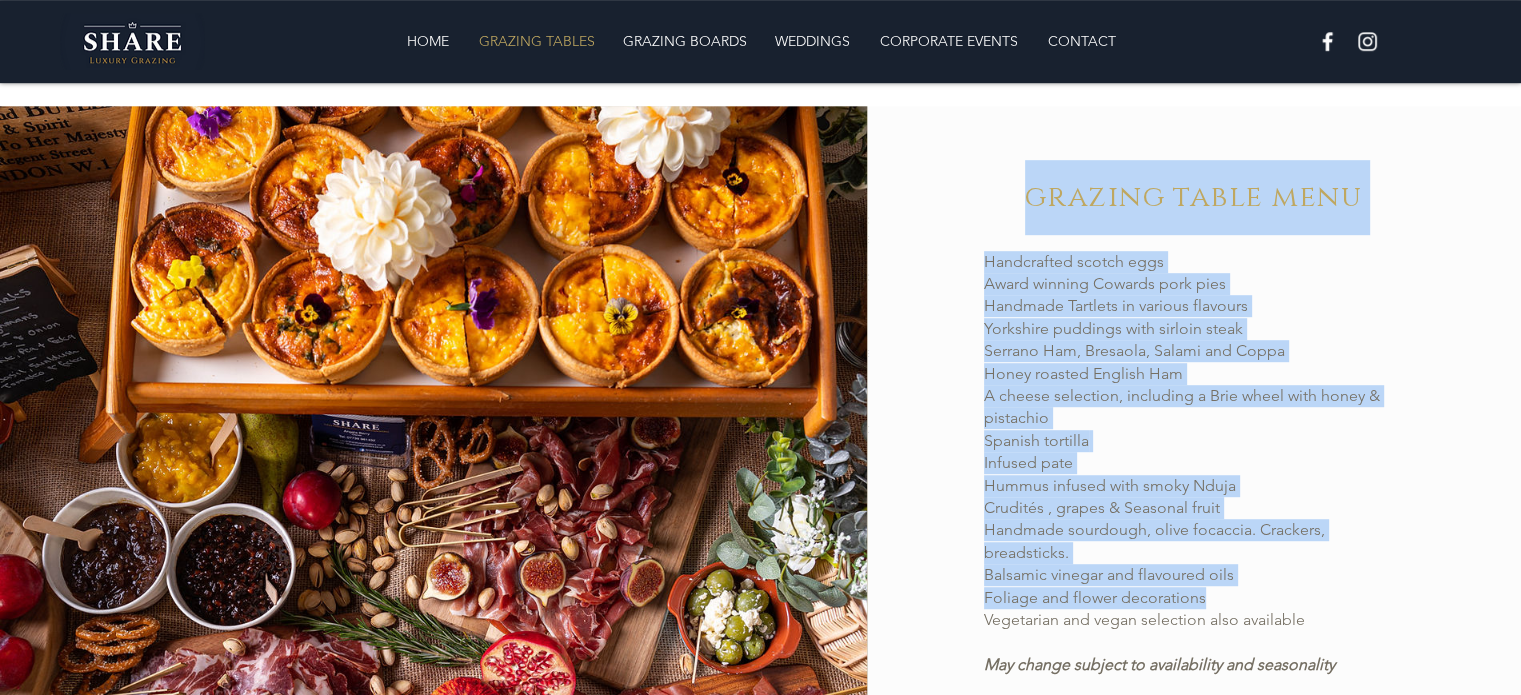 drag, startPoint x: 1224, startPoint y: 594, endPoint x: 948, endPoint y: 609, distance: 276.40732 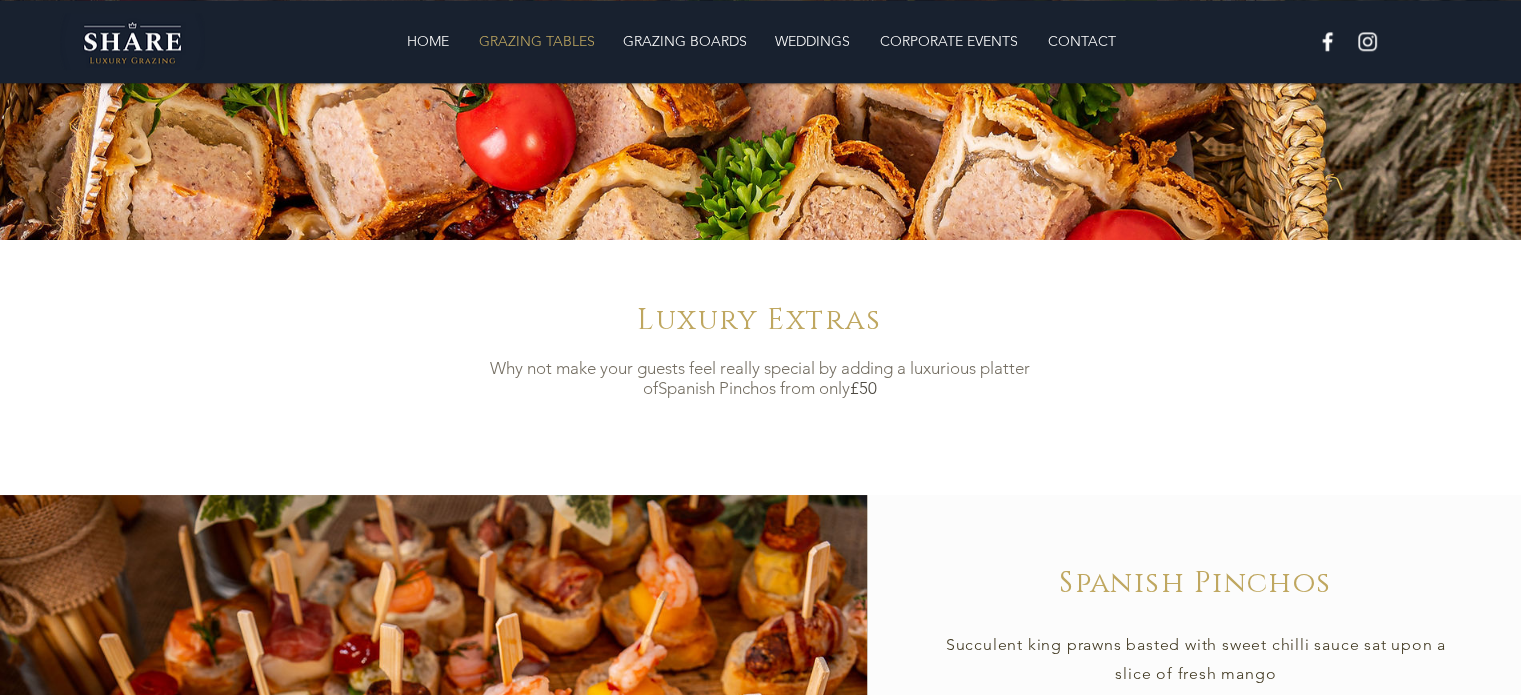 scroll, scrollTop: 2348, scrollLeft: 0, axis: vertical 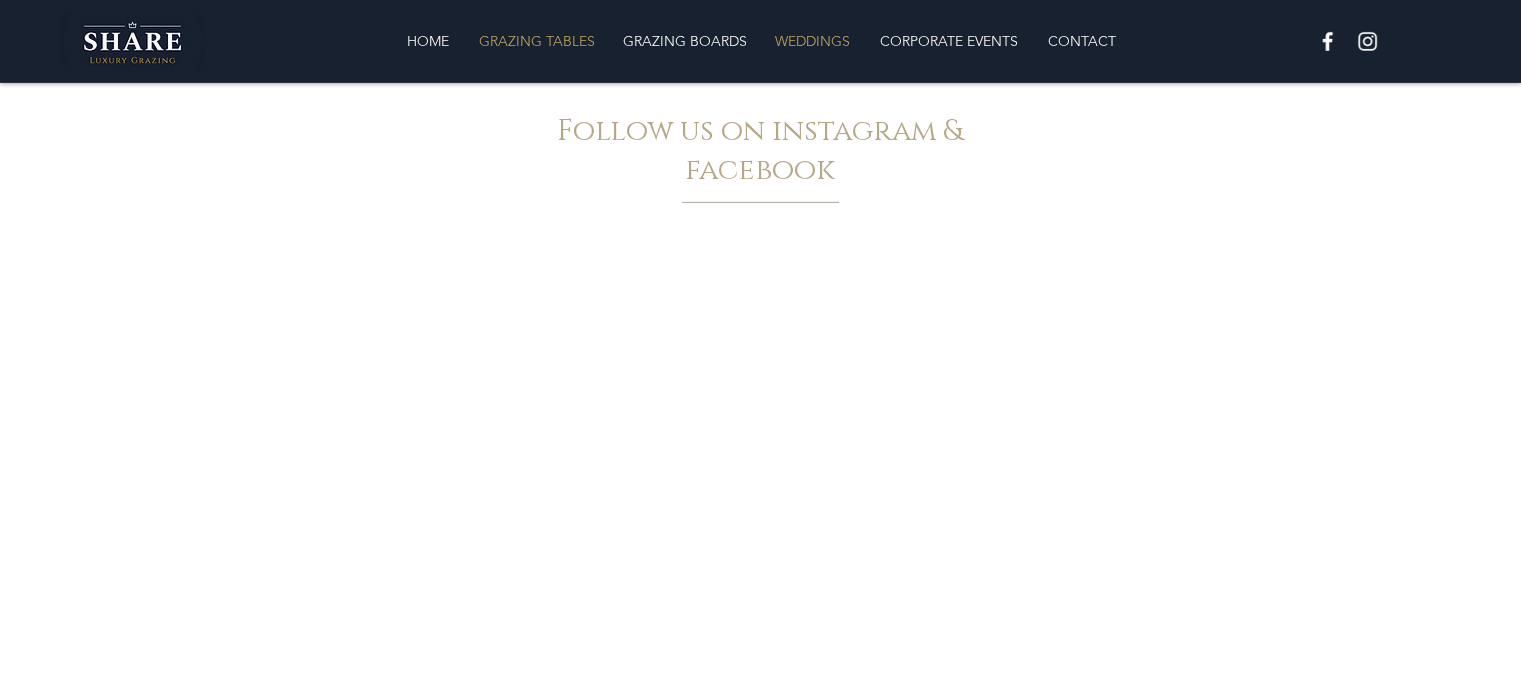 click on "WEDDINGS" at bounding box center (812, 41) 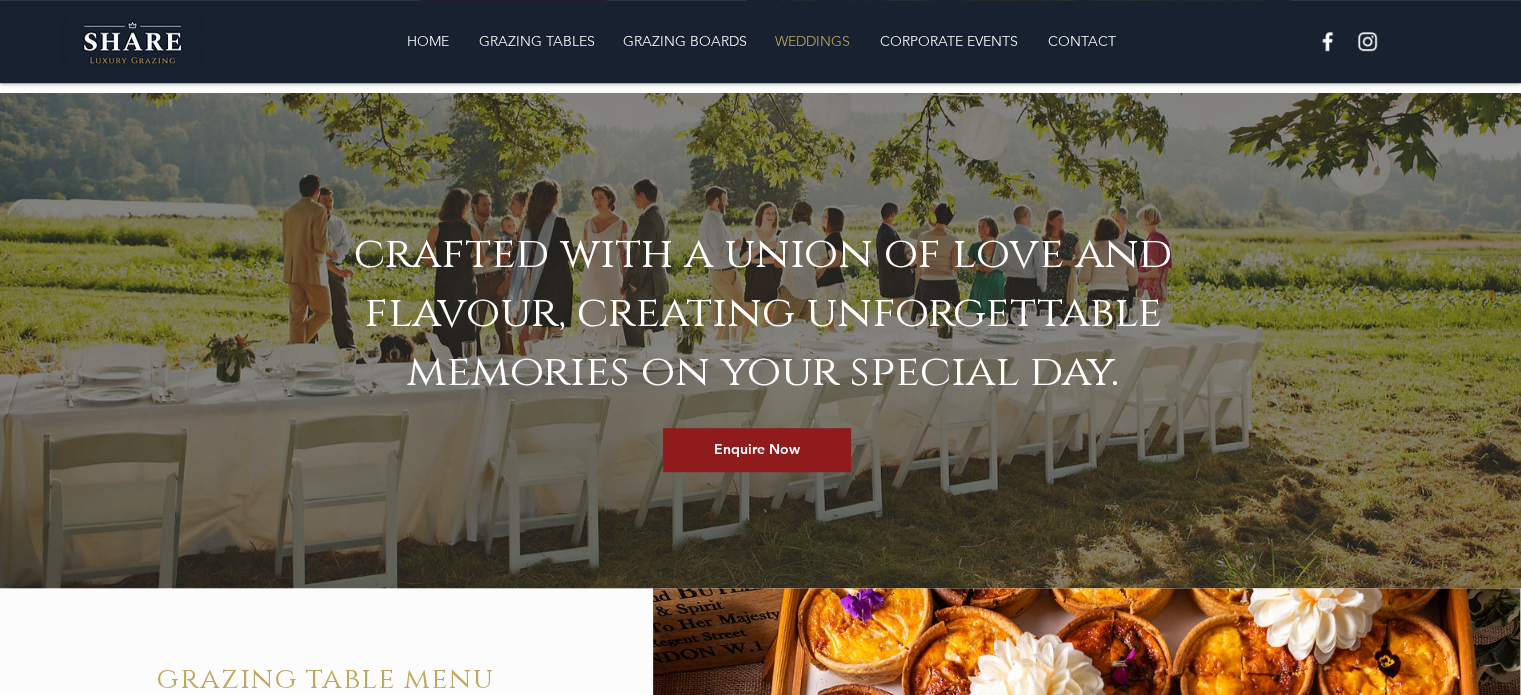 scroll, scrollTop: 1200, scrollLeft: 0, axis: vertical 